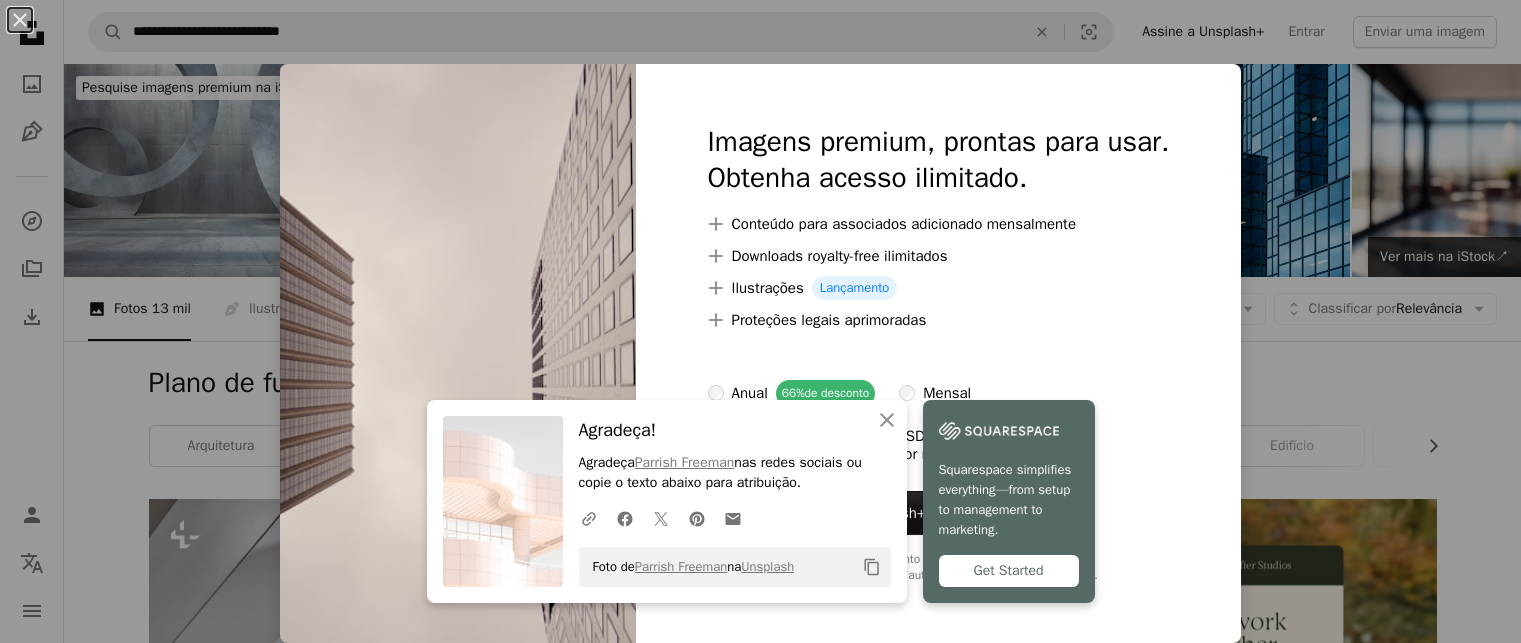scroll, scrollTop: 3800, scrollLeft: 0, axis: vertical 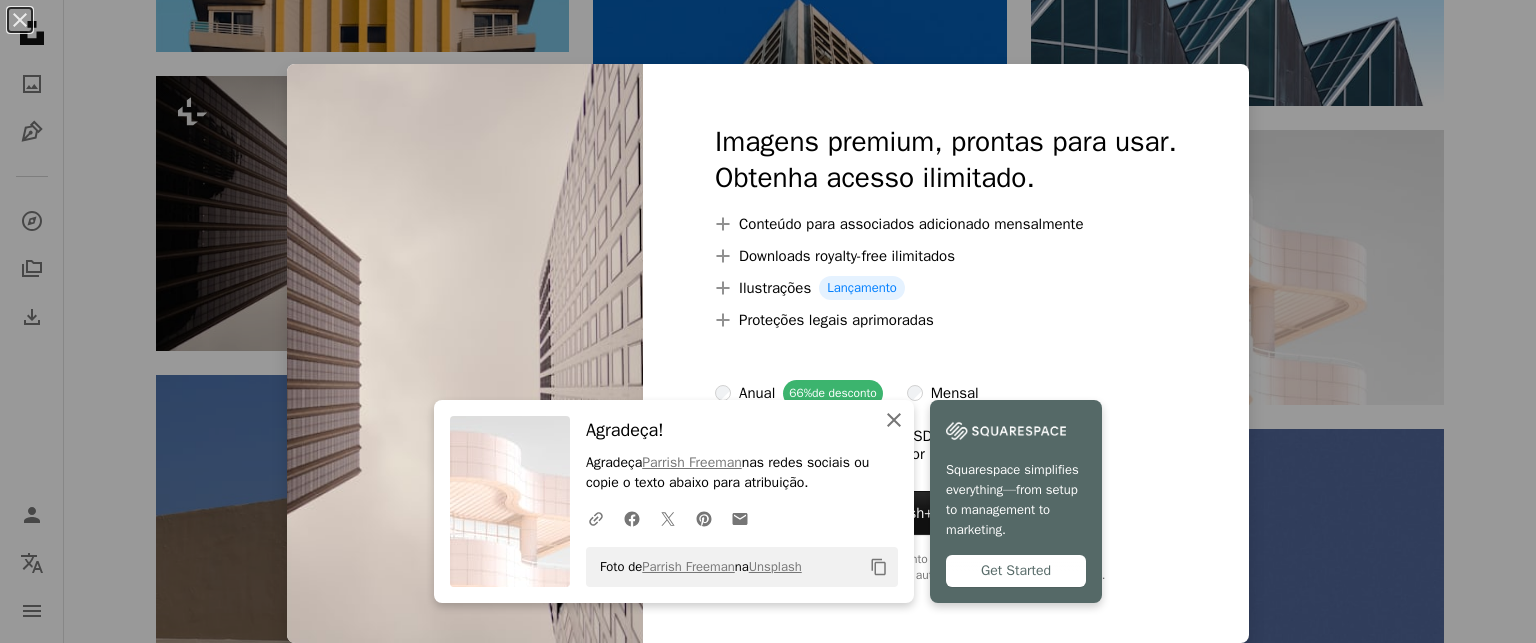 click on "An X shape" 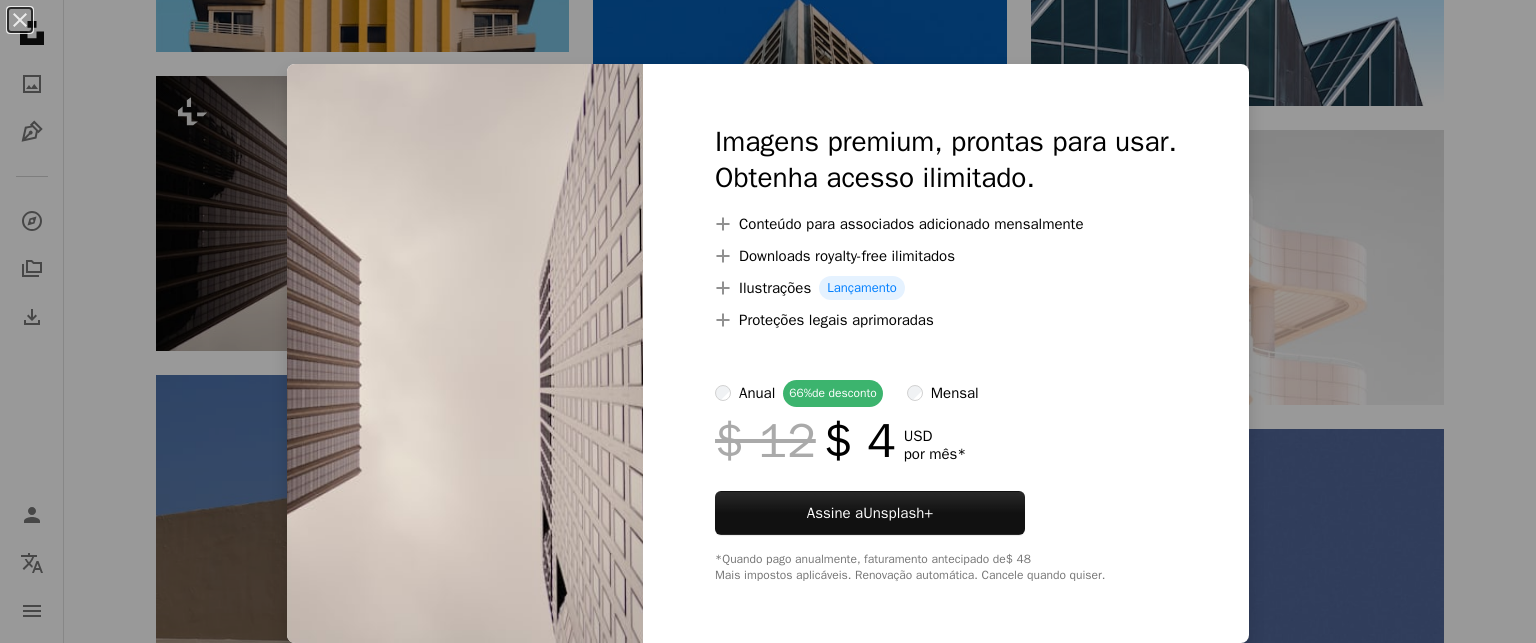 click on "An X shape Imagens premium, prontas para usar. Obtenha acesso ilimitado. A plus sign Conteúdo para associados adicionado mensalmente A plus sign Downloads royalty-free ilimitados A plus sign Ilustrações  Lançamento A plus sign Proteções legais aprimoradas anual 66%  de desconto mensal $ 12   $ 4 USD por mês * Assine a  Unsplash+ *Quando pago anualmente, faturamento antecipado de  $ 48 Mais impostos aplicáveis. Renovação automática. Cancele quando quiser." at bounding box center [768, 321] 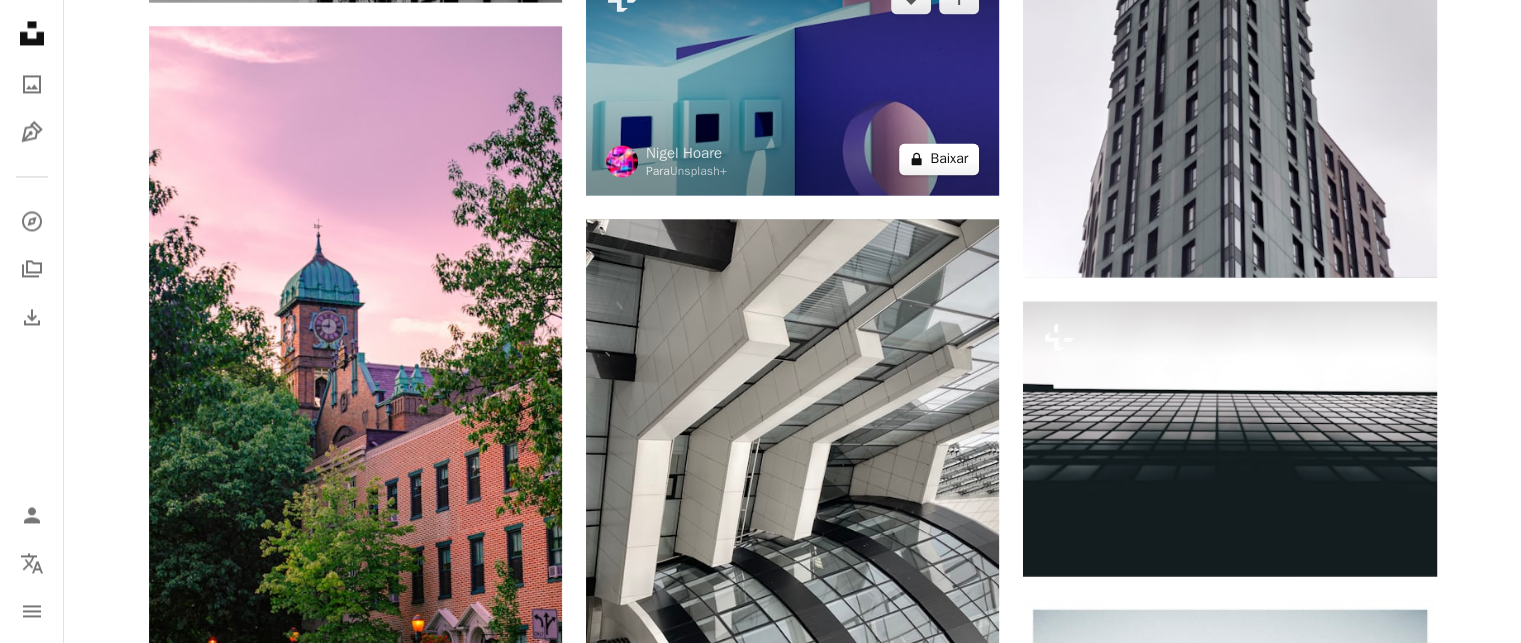 scroll, scrollTop: 18600, scrollLeft: 0, axis: vertical 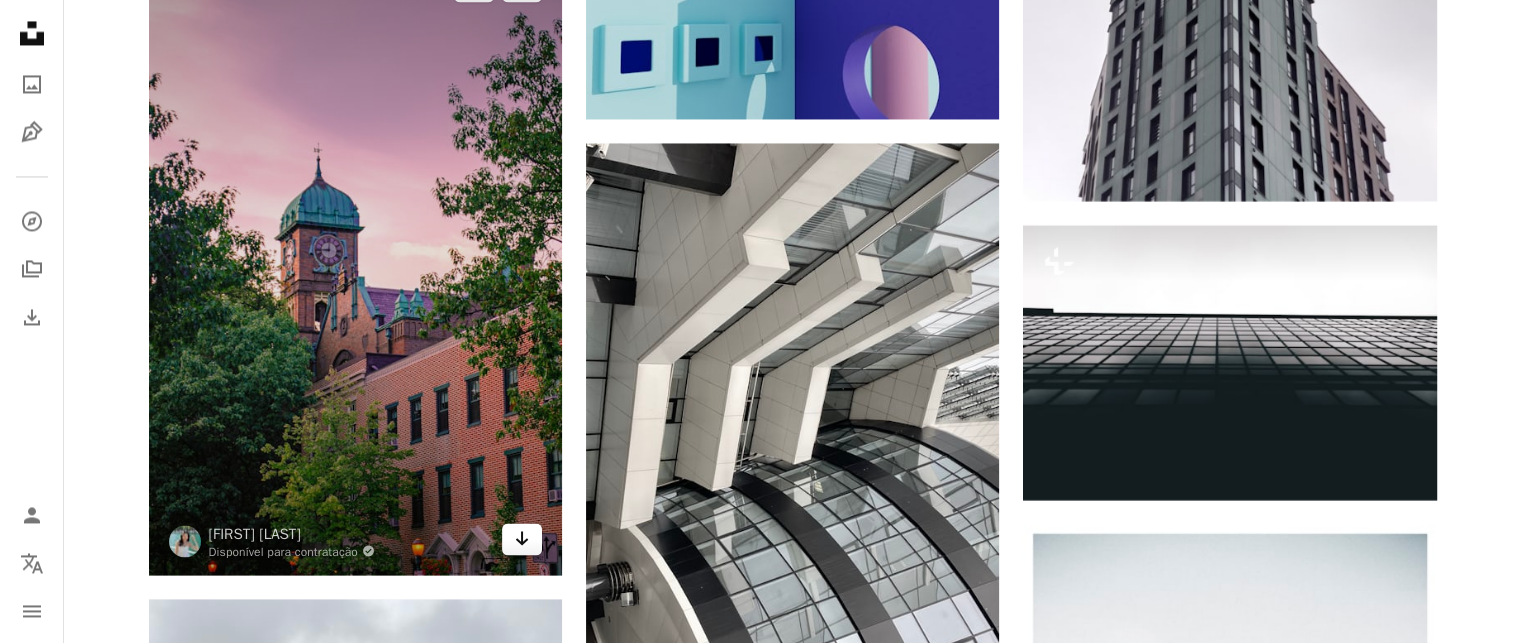 click on "Arrow pointing down" at bounding box center [522, 539] 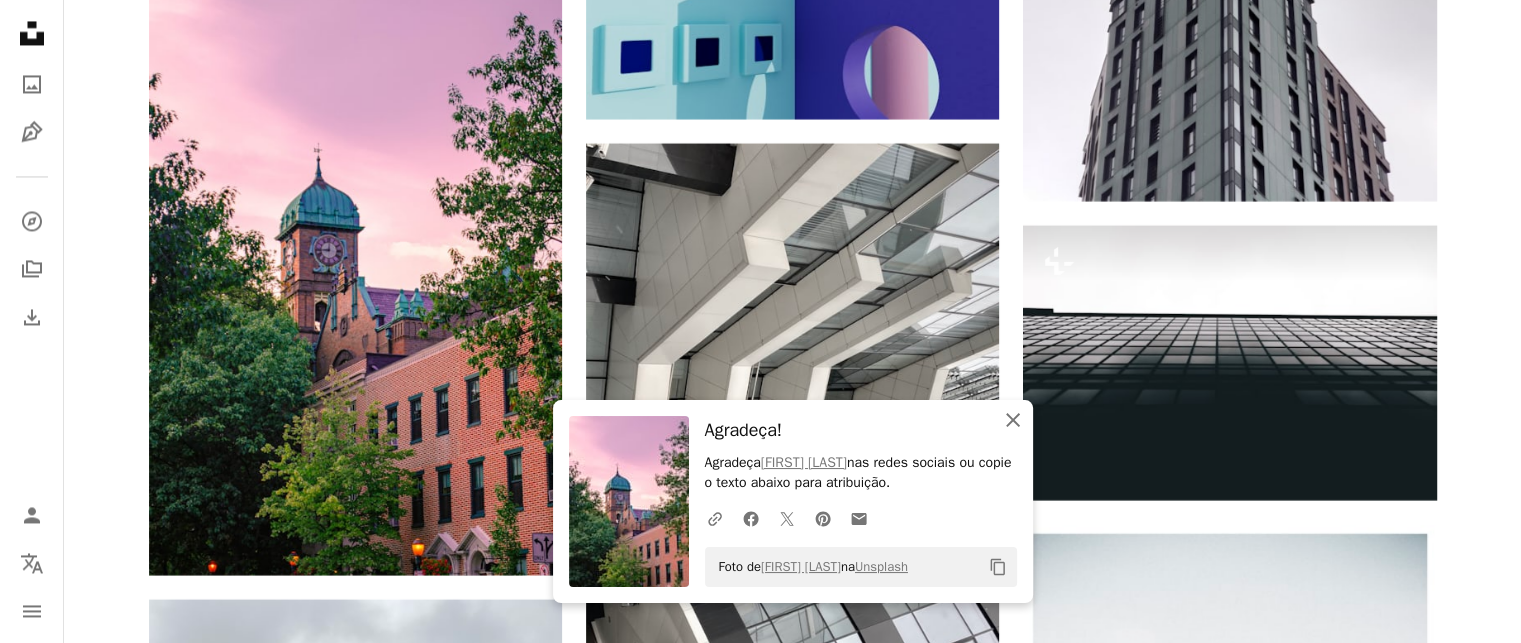 click on "An X shape" 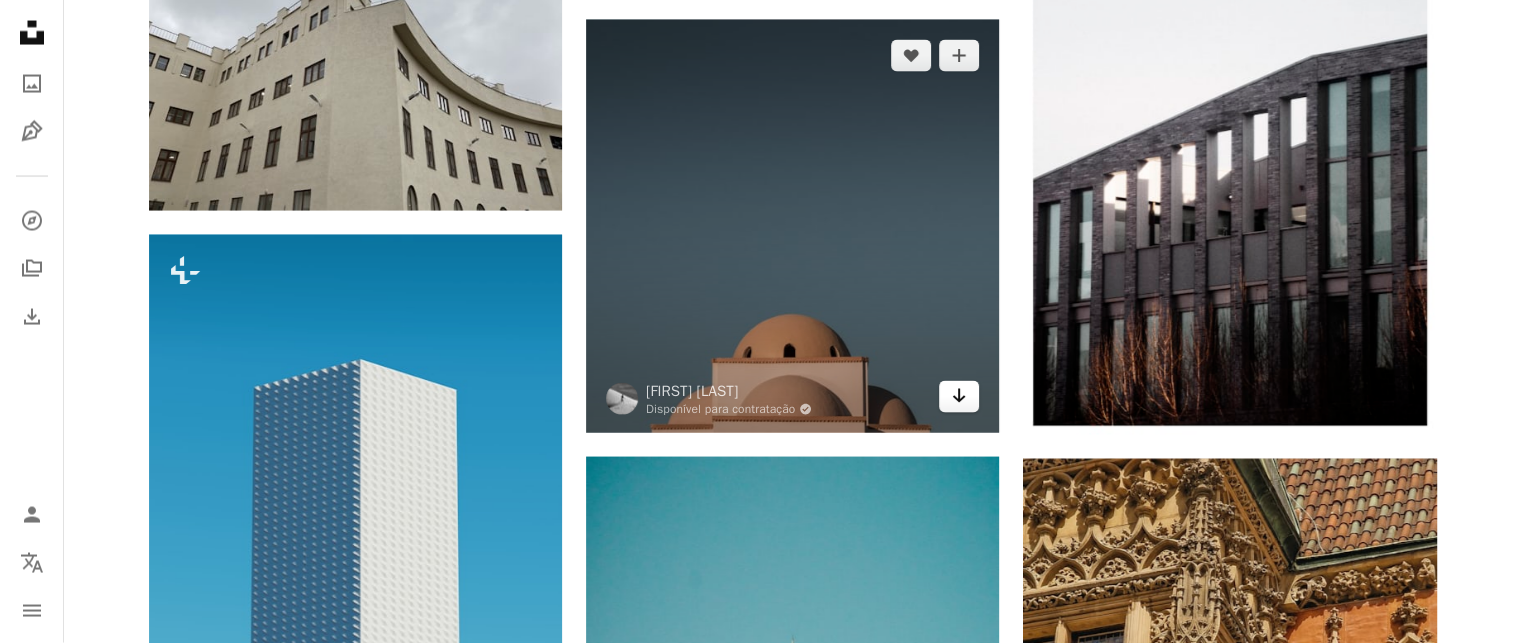 scroll, scrollTop: 19300, scrollLeft: 0, axis: vertical 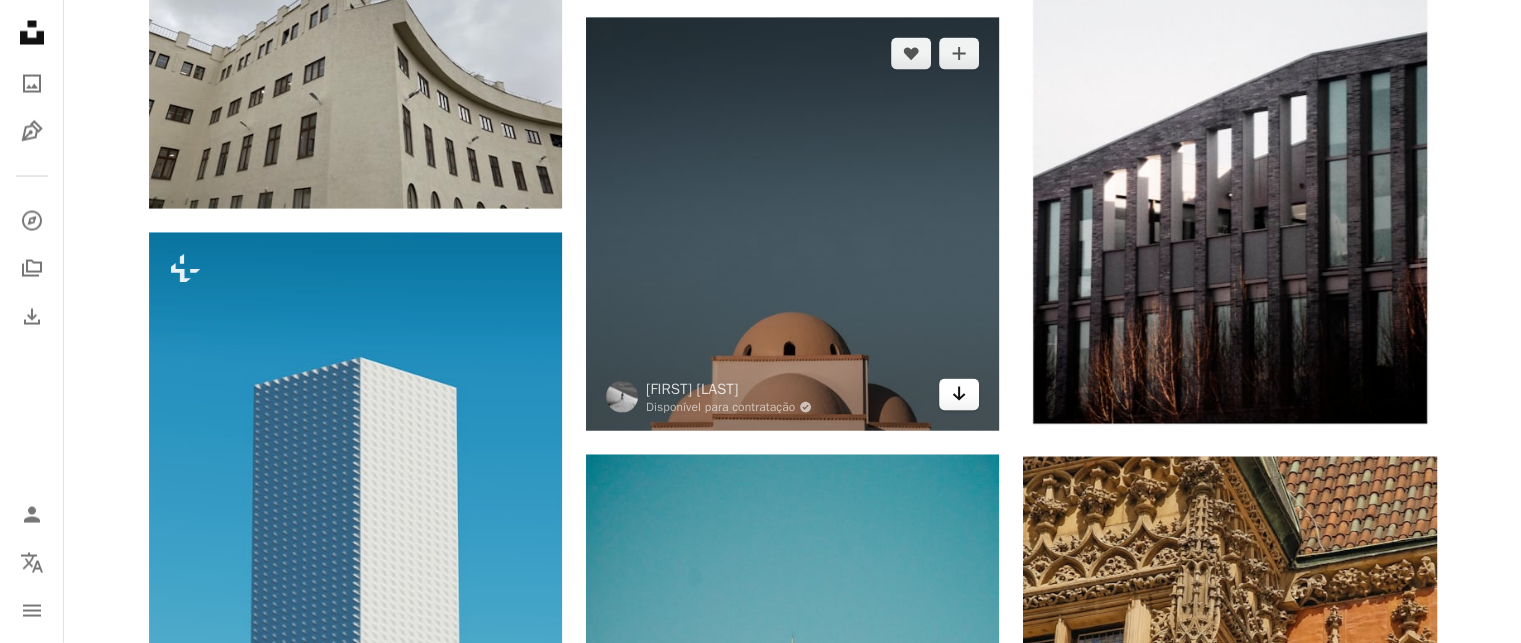 click on "Arrow pointing down" 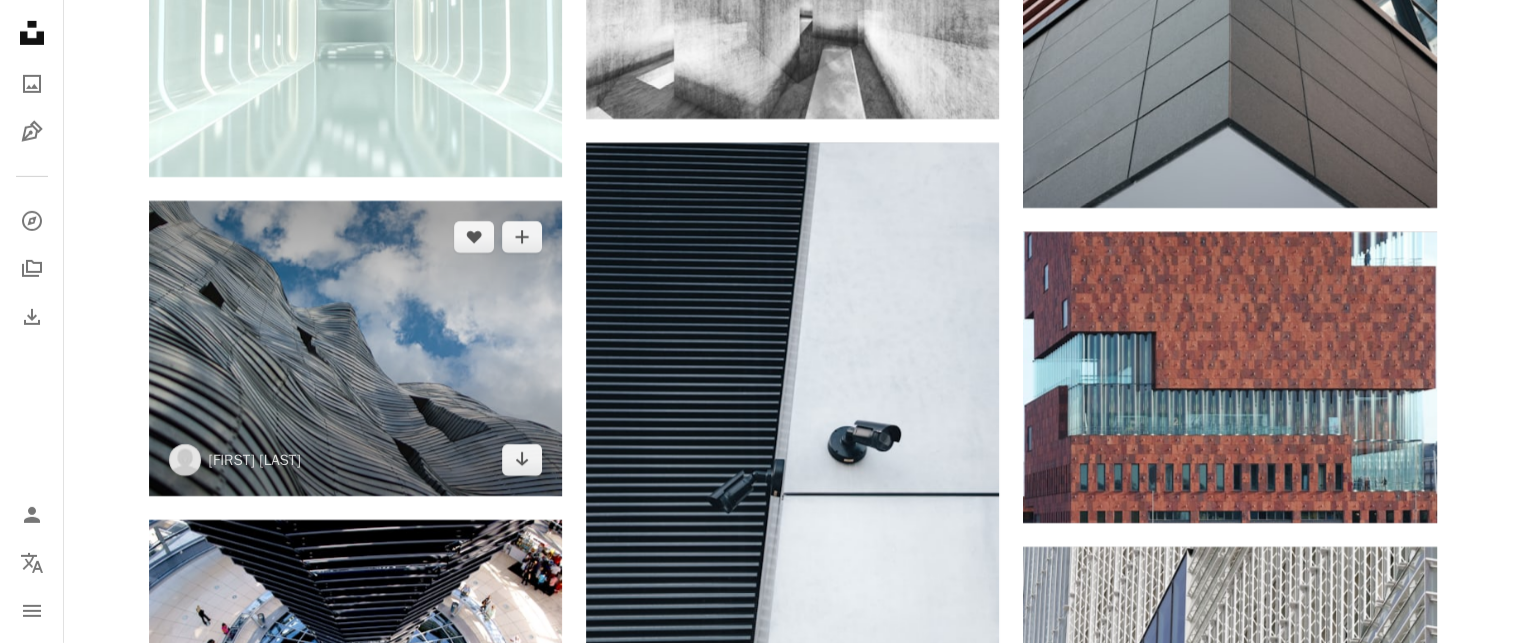 scroll, scrollTop: 21900, scrollLeft: 0, axis: vertical 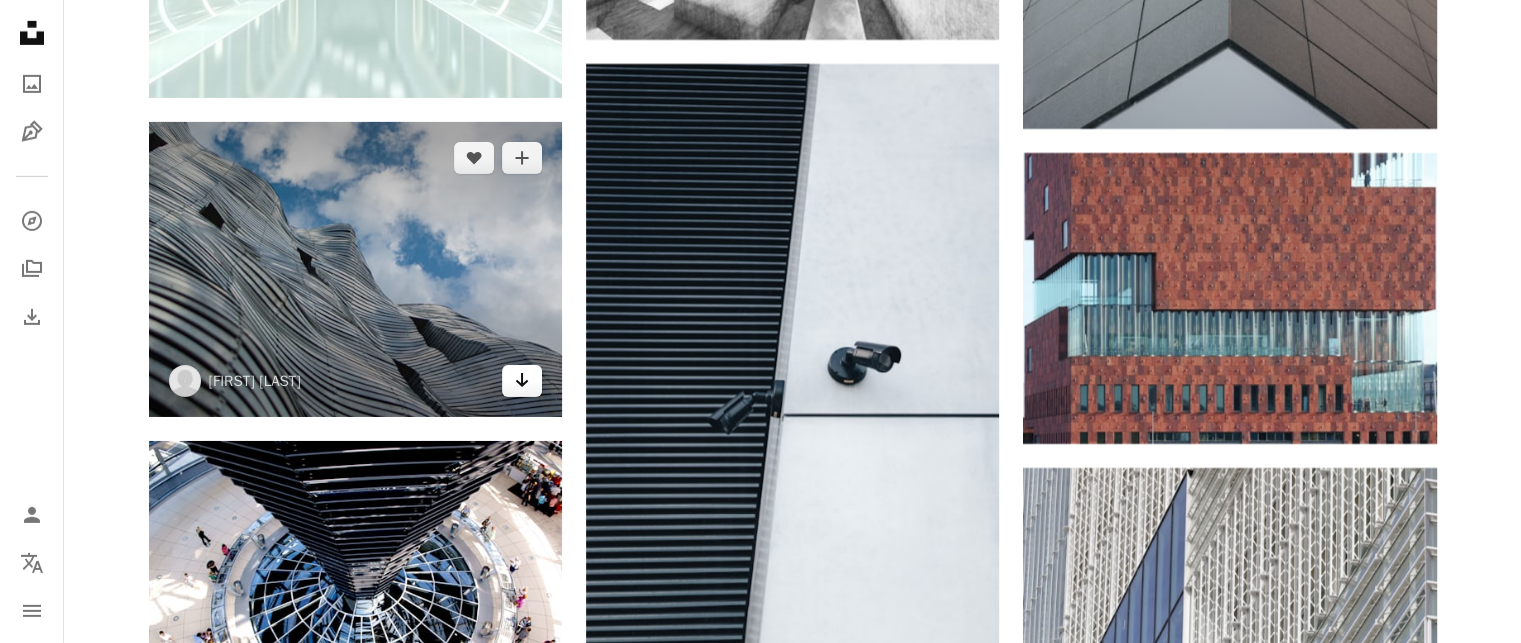 click on "Arrow pointing down" 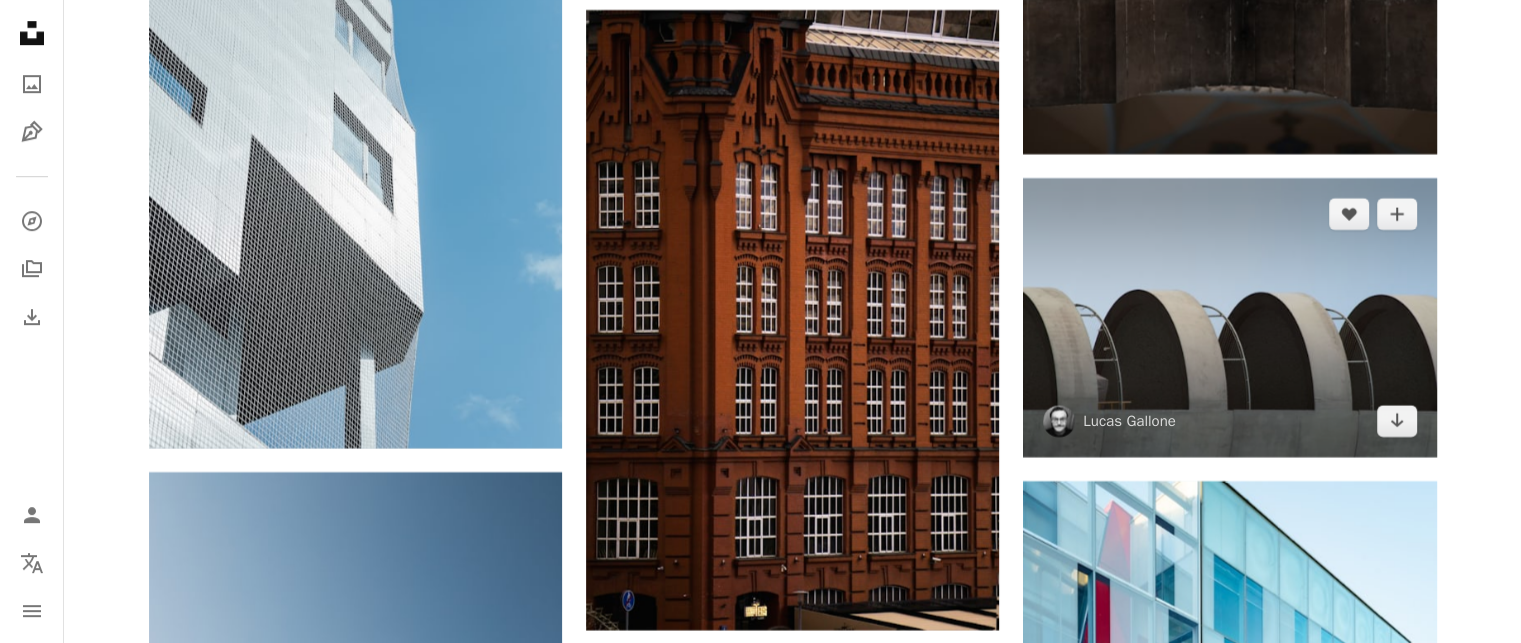 scroll, scrollTop: 24300, scrollLeft: 0, axis: vertical 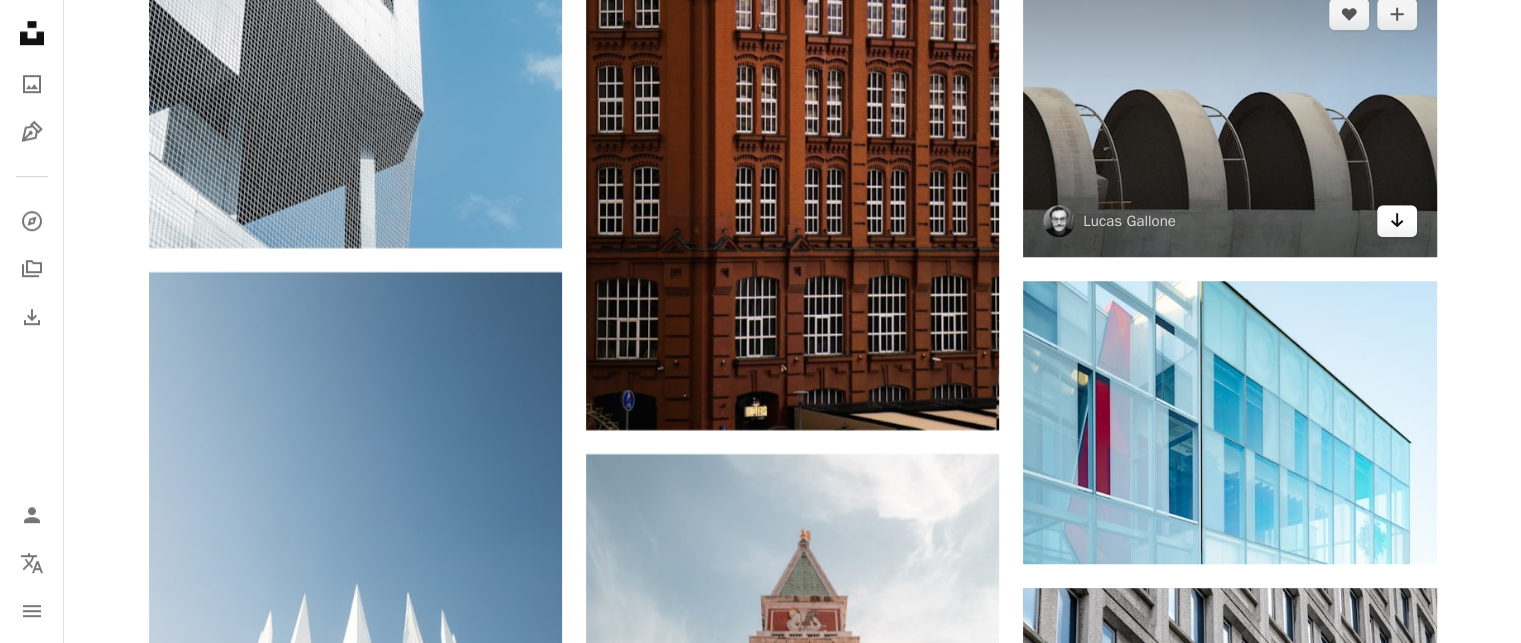 click on "Arrow pointing down" 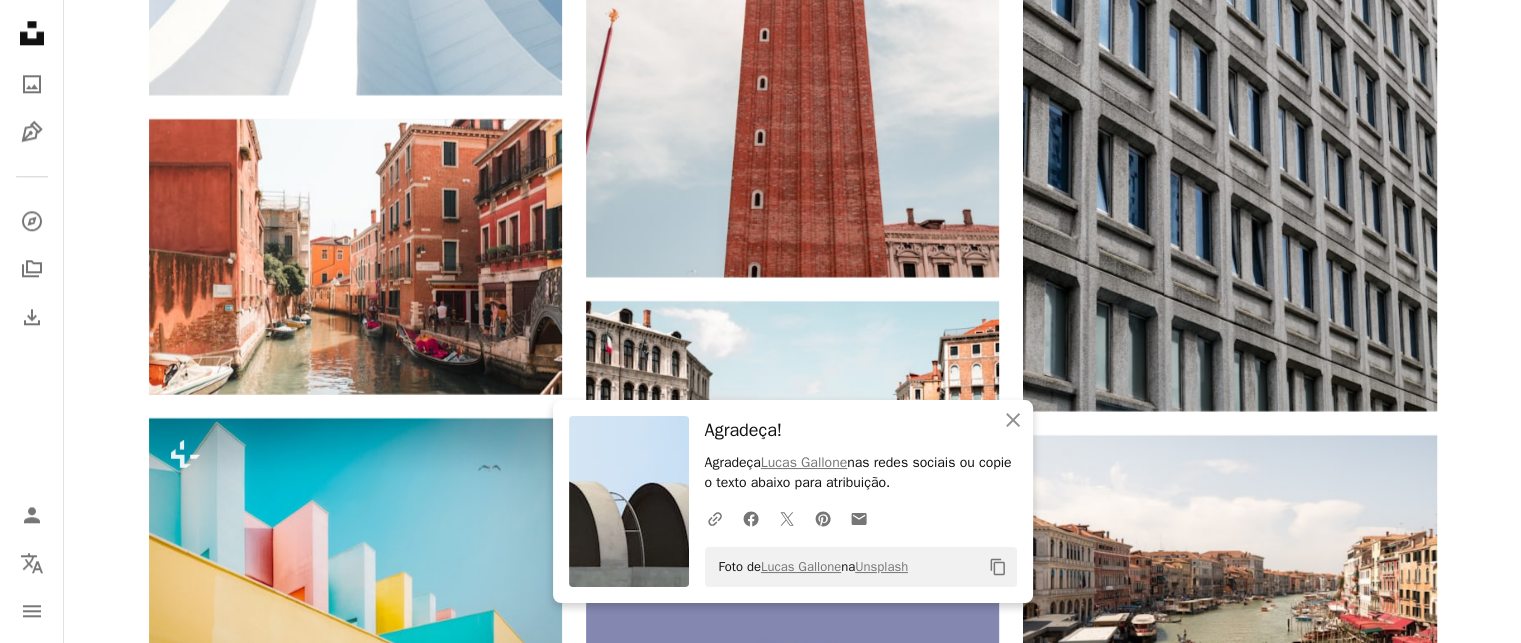 scroll, scrollTop: 25100, scrollLeft: 0, axis: vertical 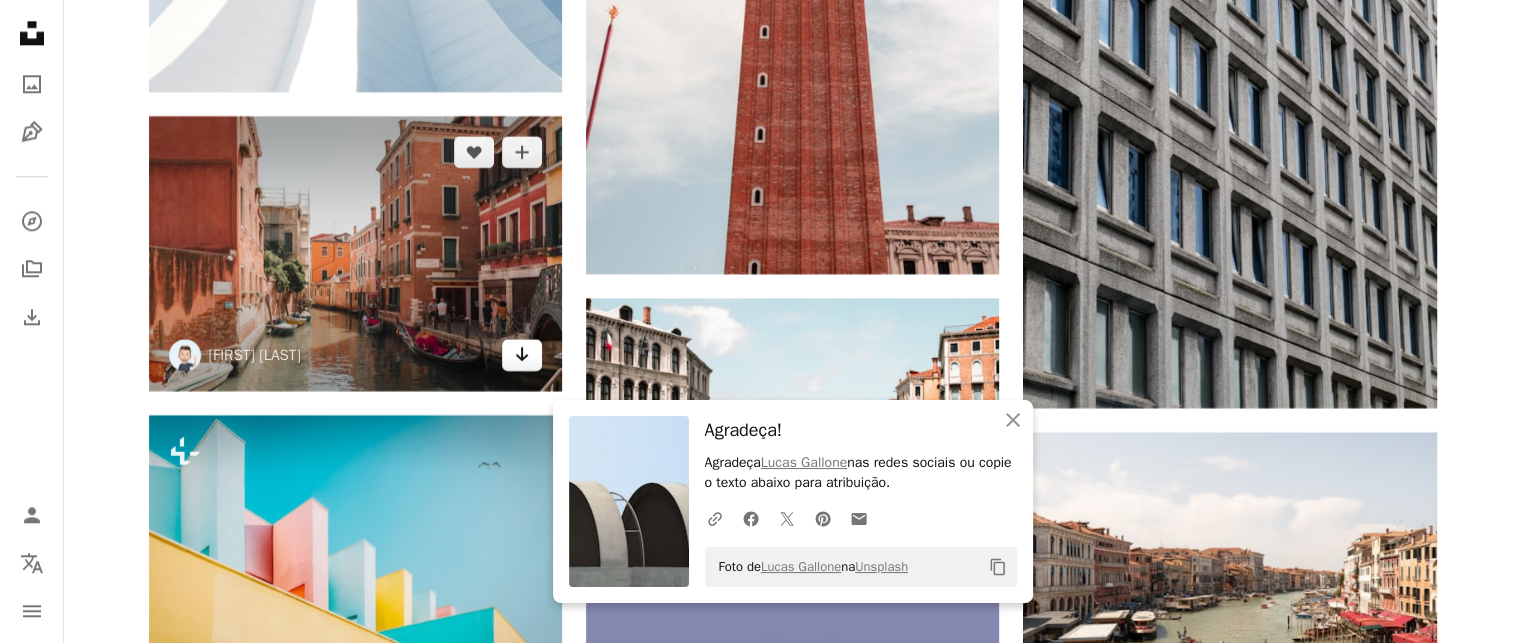 click on "Arrow pointing down" 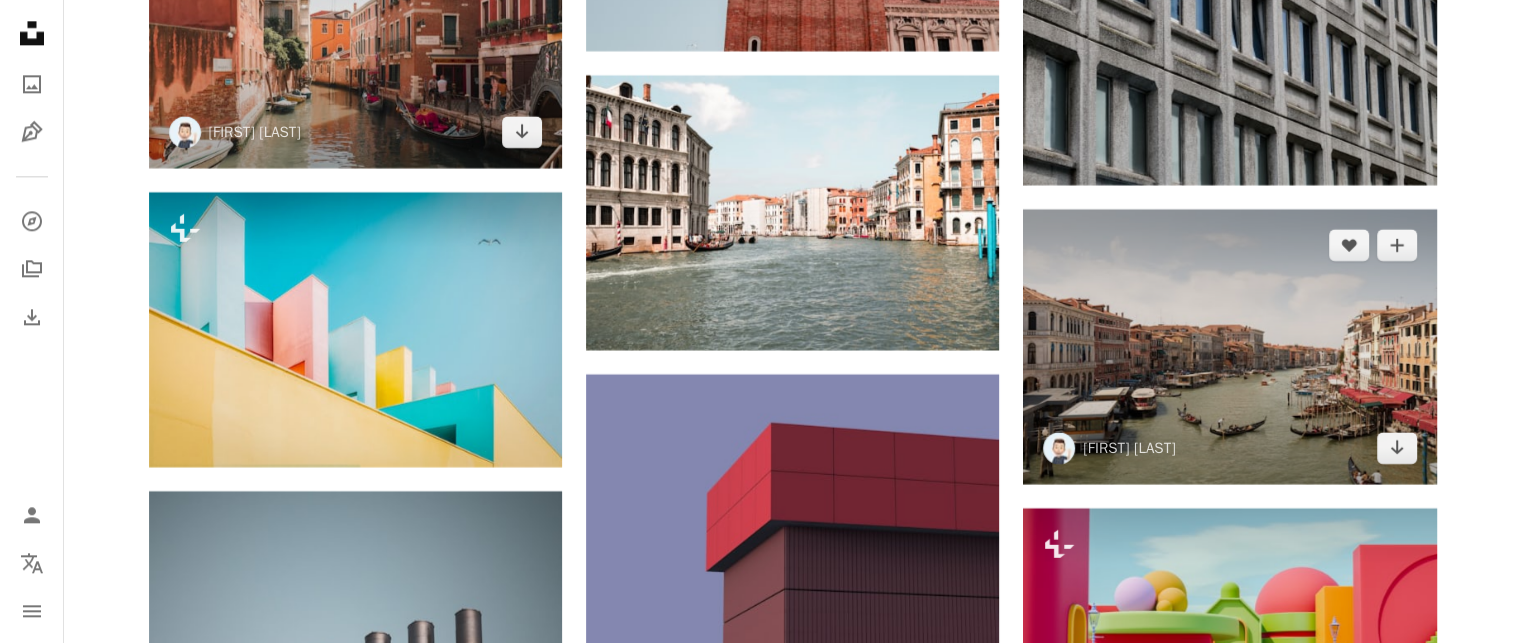 scroll, scrollTop: 25300, scrollLeft: 0, axis: vertical 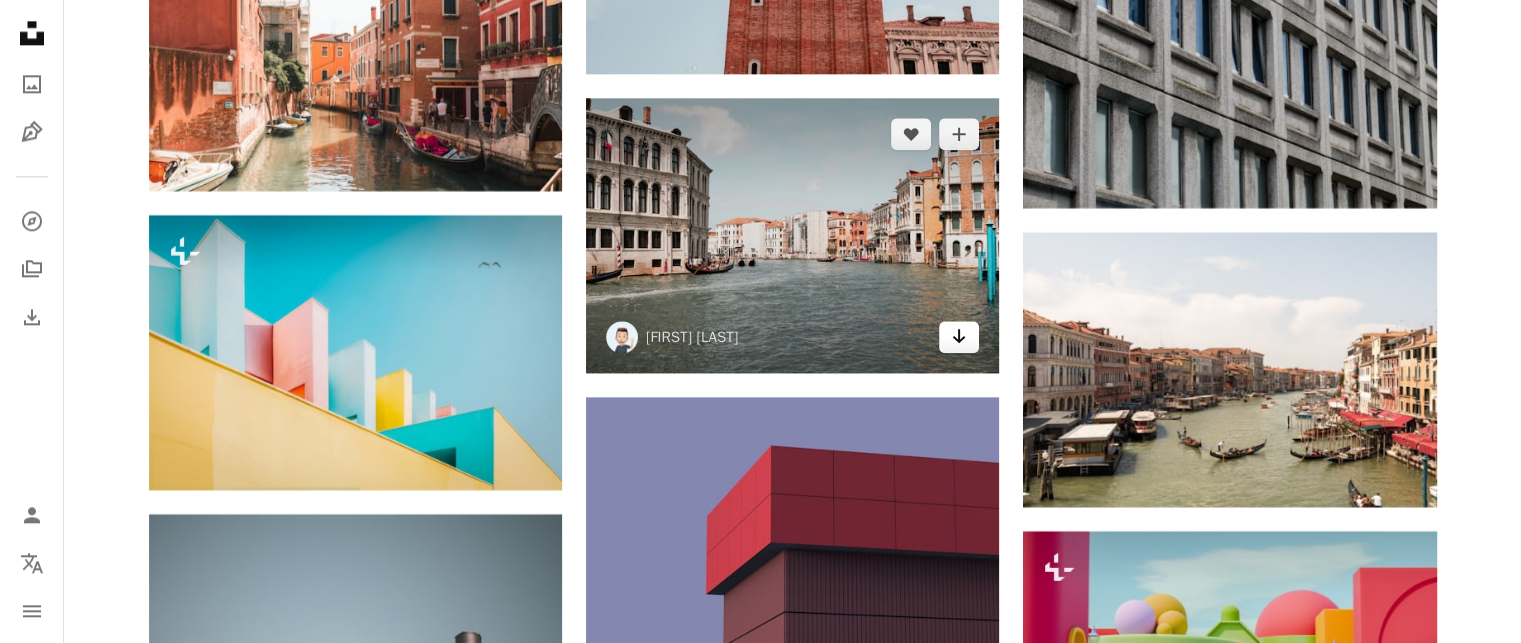 click on "Arrow pointing down" at bounding box center (959, 337) 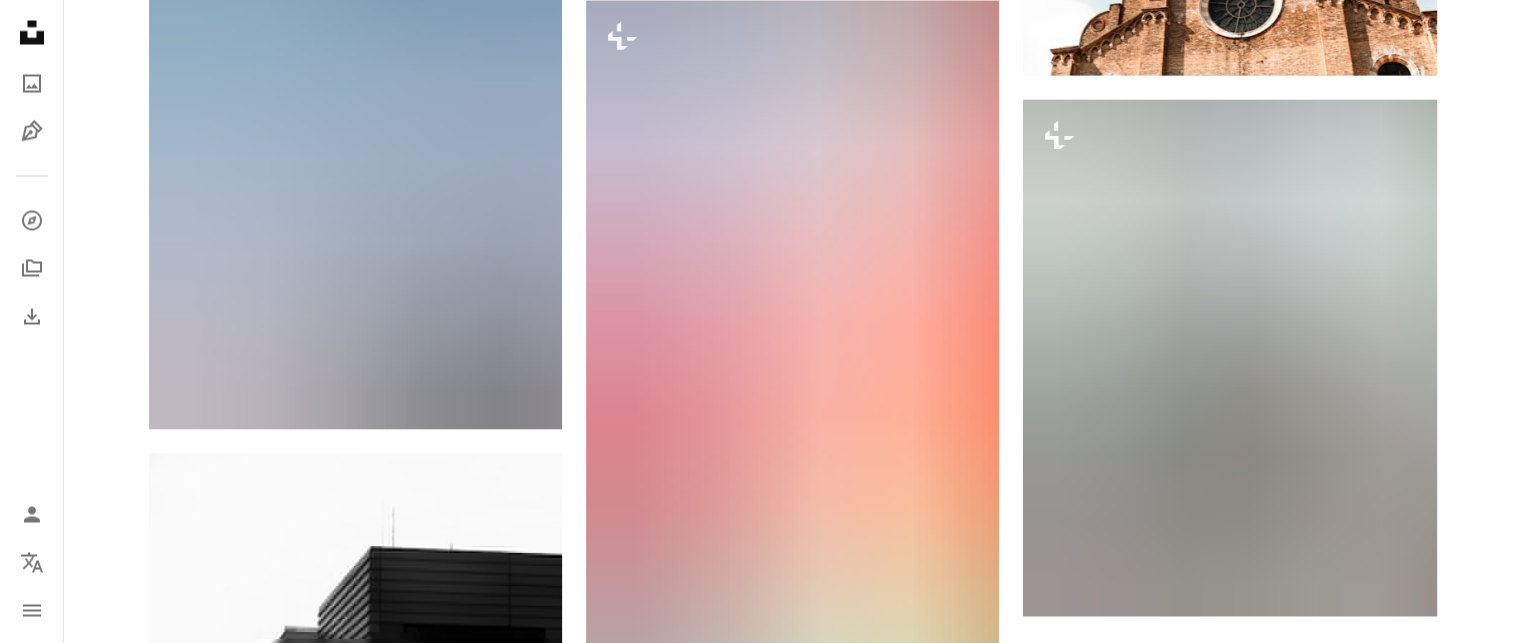 scroll, scrollTop: 26700, scrollLeft: 0, axis: vertical 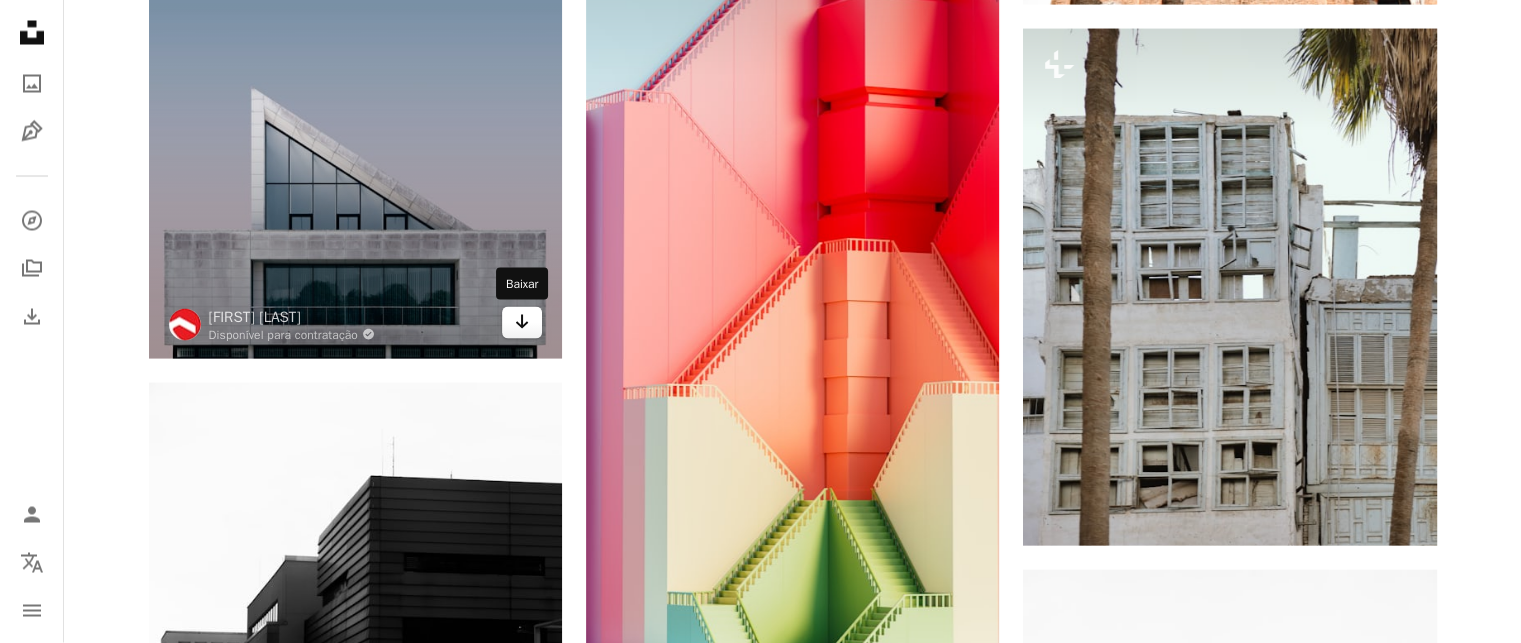 click on "Arrow pointing down" 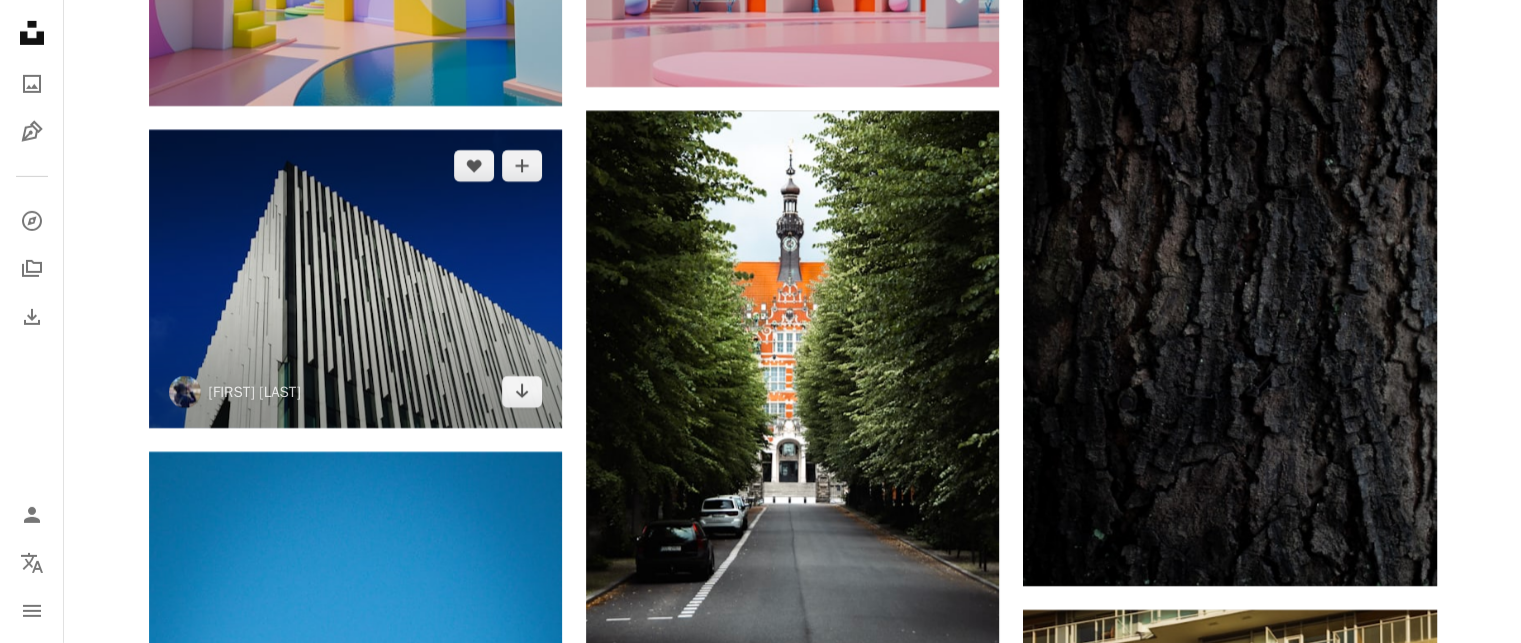 scroll, scrollTop: 29500, scrollLeft: 0, axis: vertical 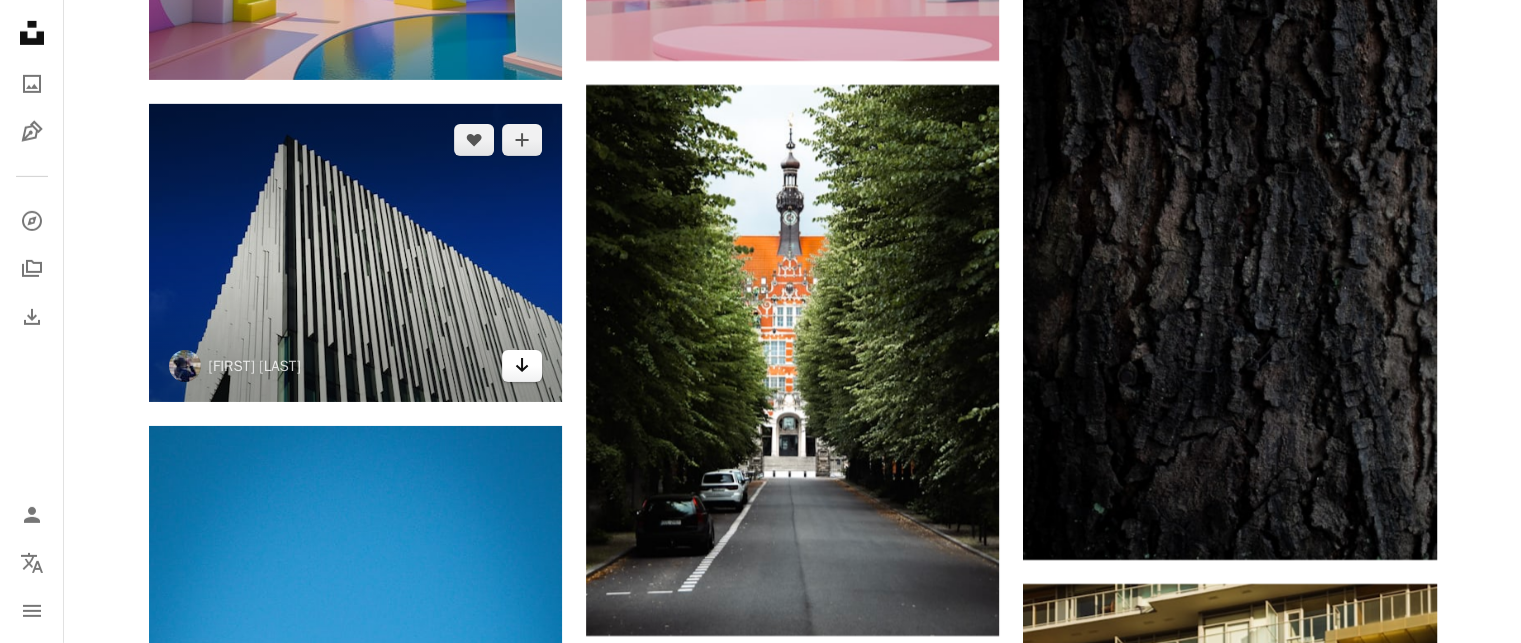 click on "Arrow pointing down" at bounding box center (522, 366) 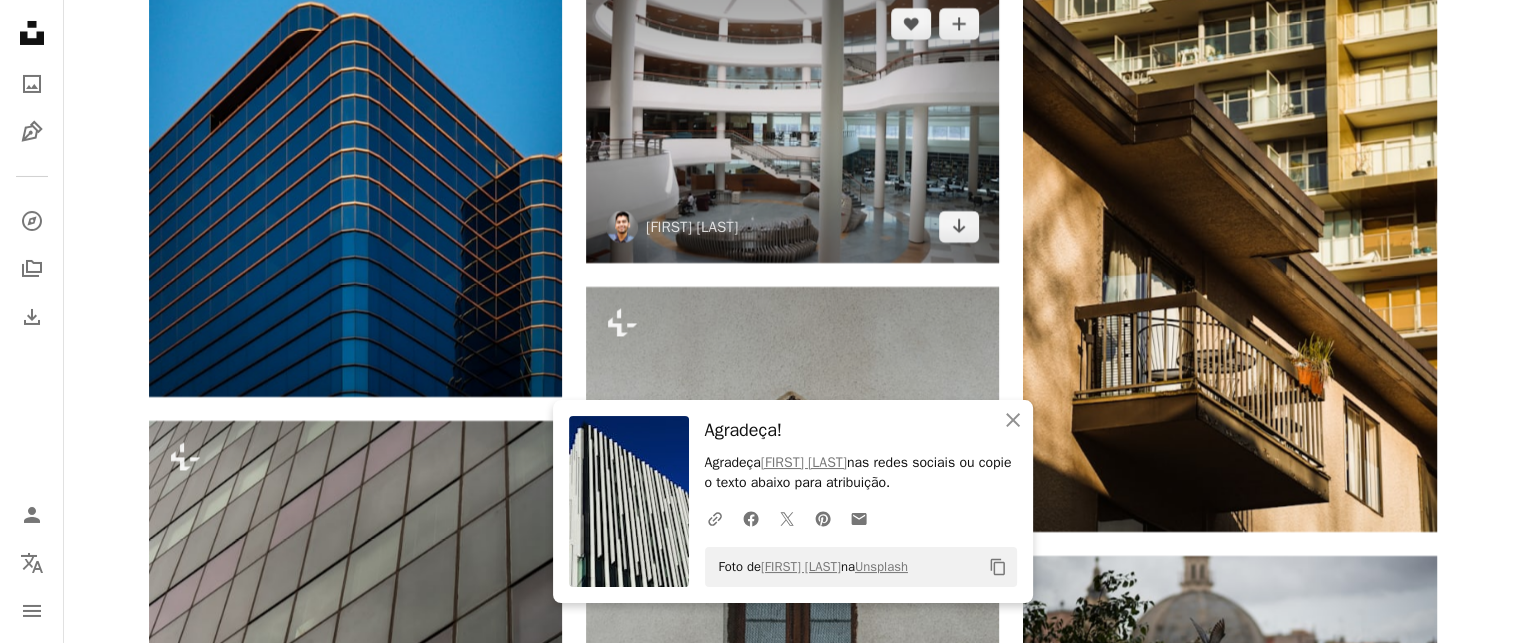 scroll, scrollTop: 30200, scrollLeft: 0, axis: vertical 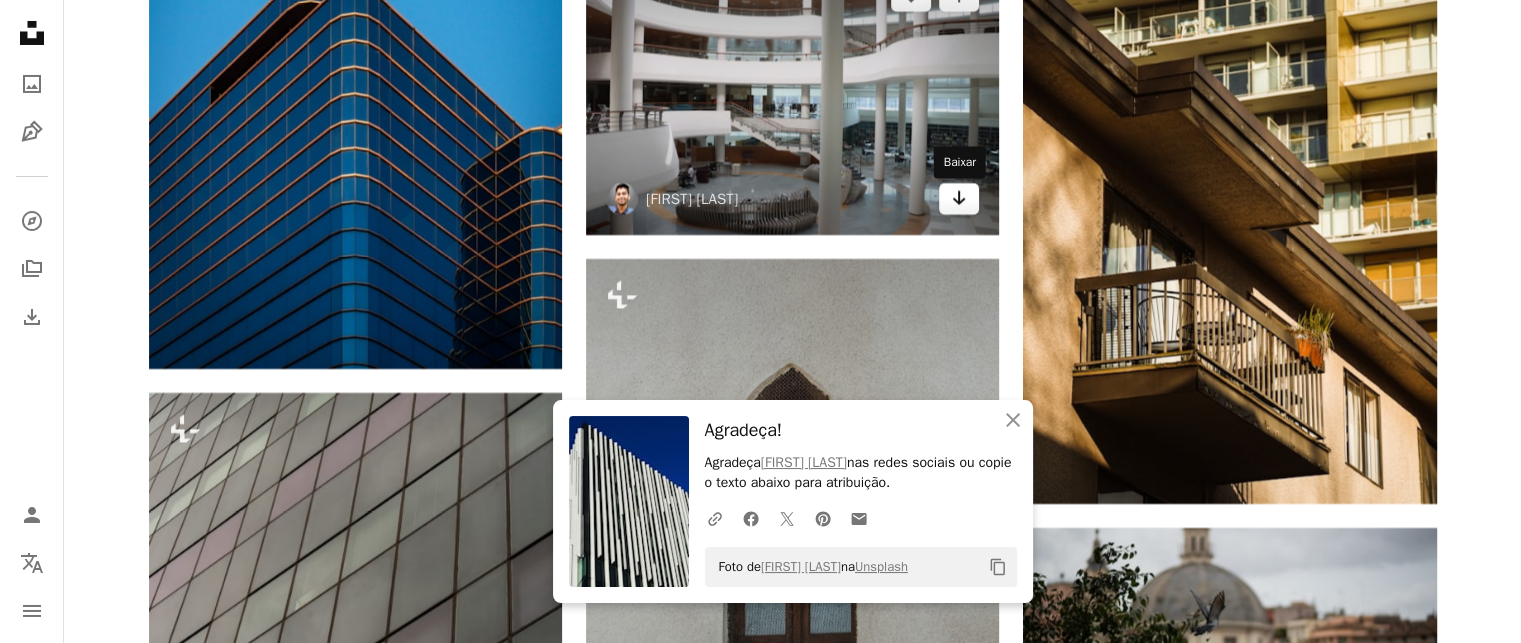 click on "Arrow pointing down" 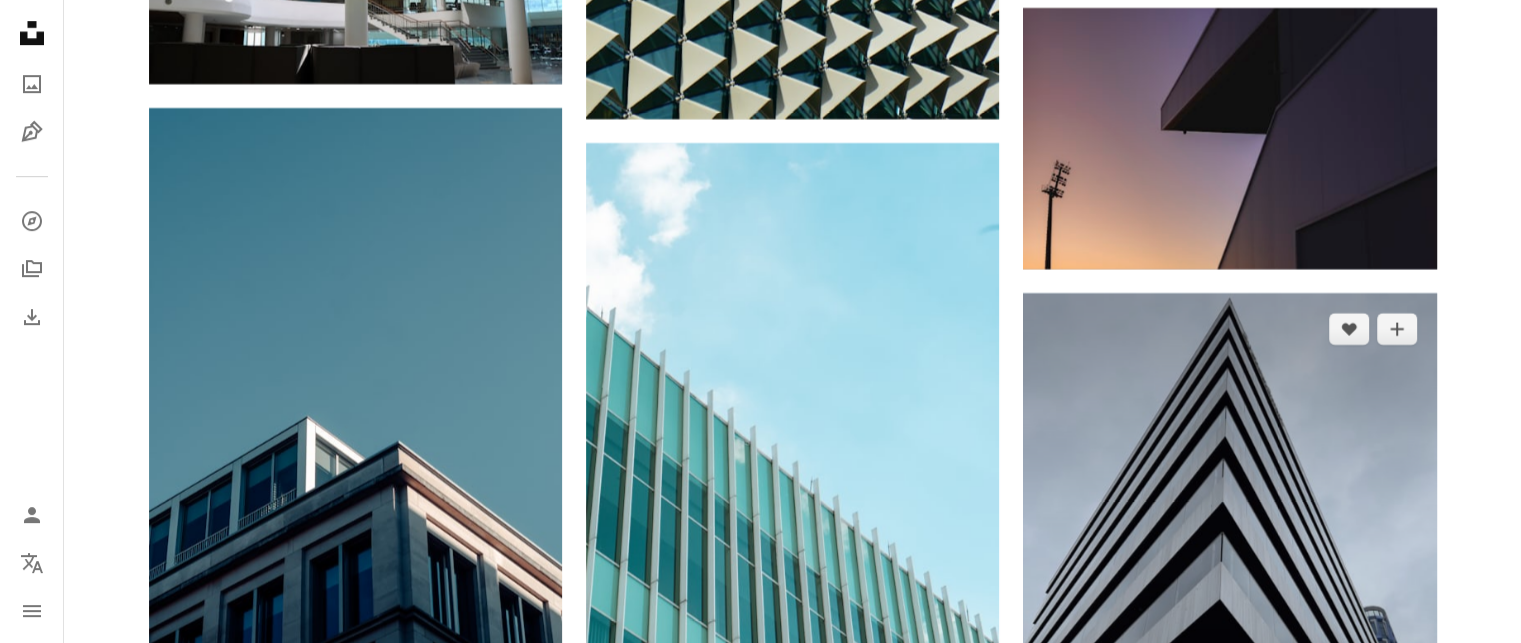 scroll, scrollTop: 31600, scrollLeft: 0, axis: vertical 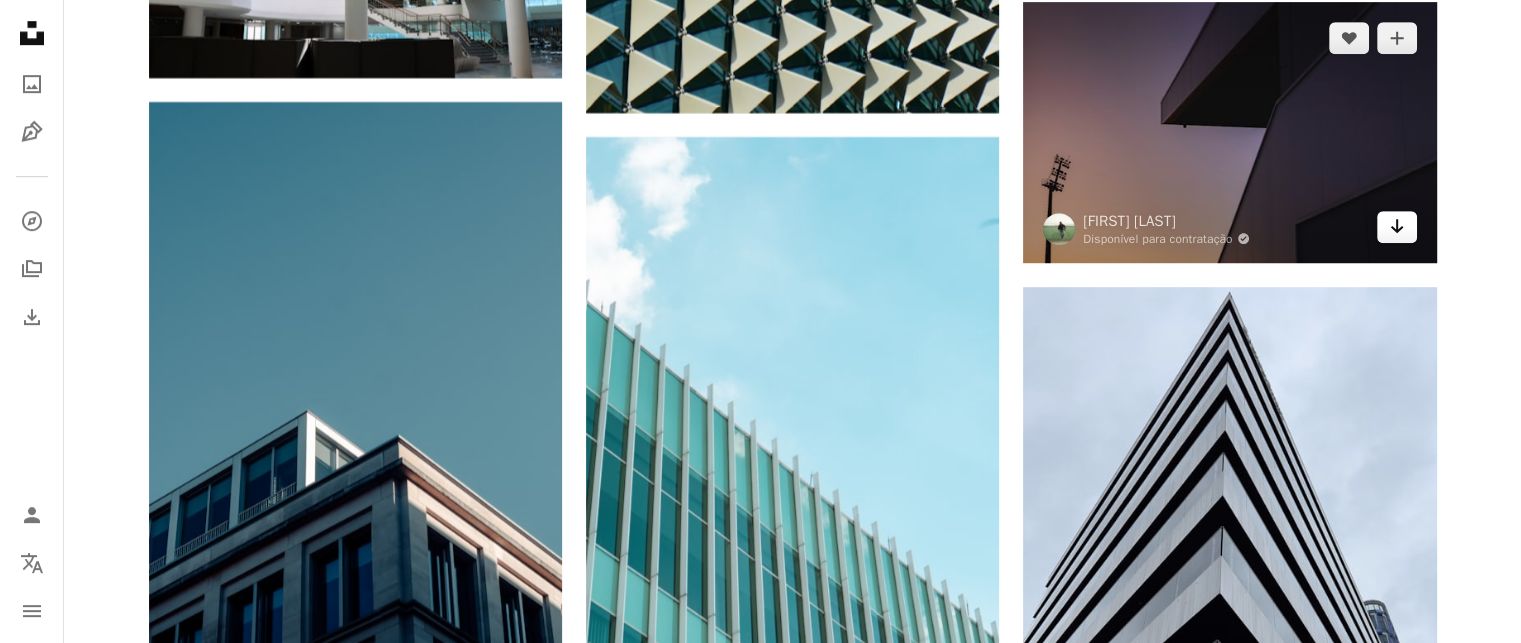 click on "Arrow pointing down" 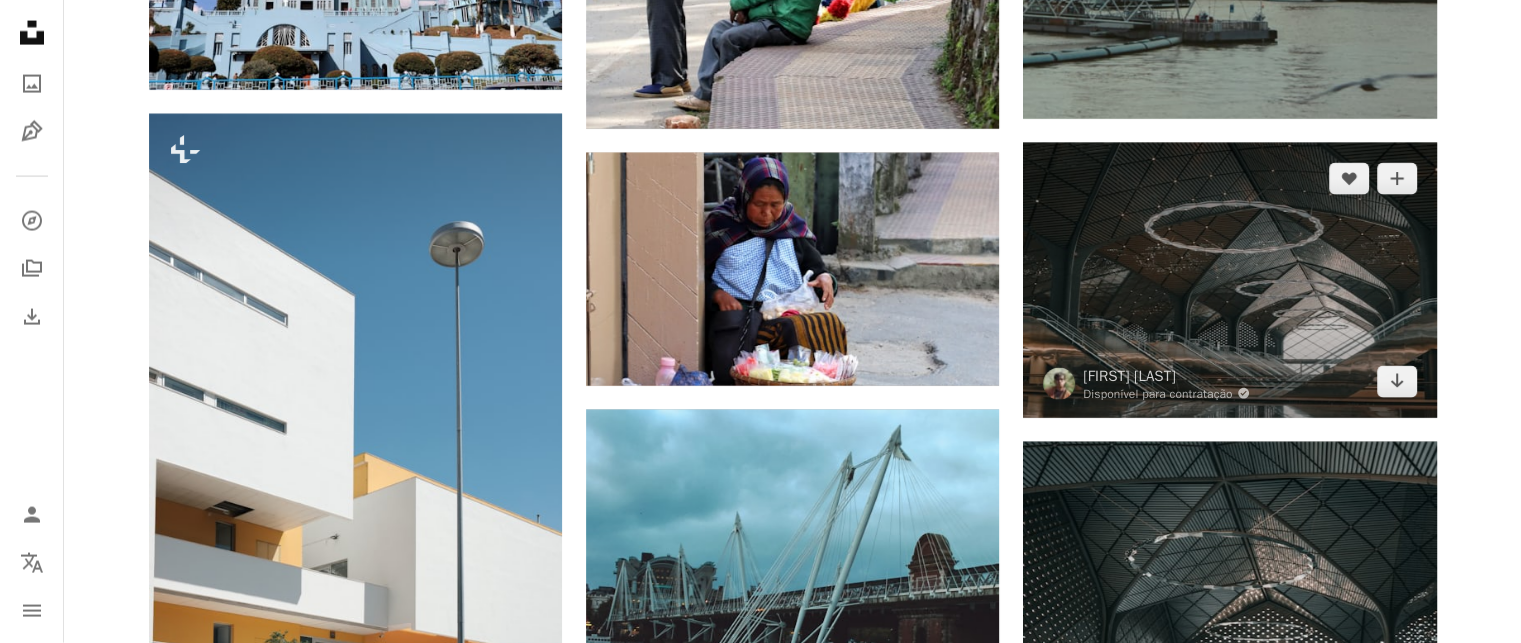 scroll, scrollTop: 65300, scrollLeft: 0, axis: vertical 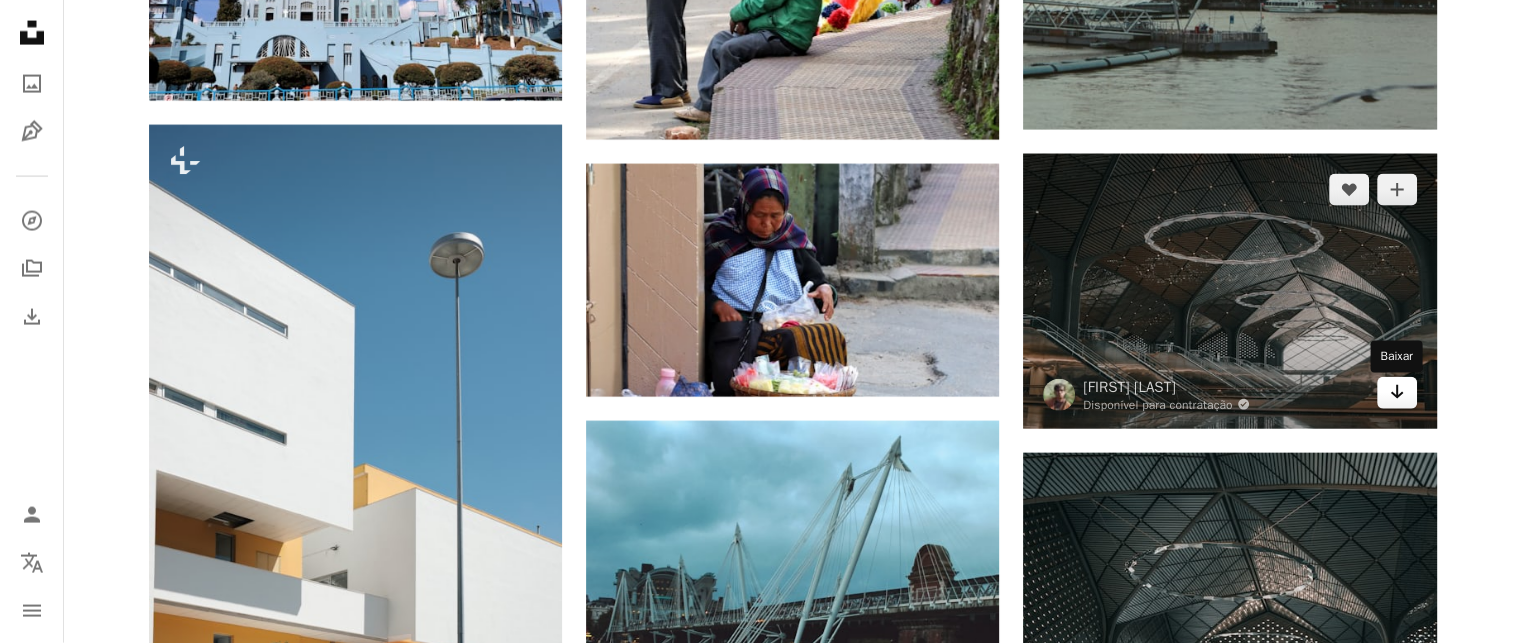 click on "Arrow pointing down" 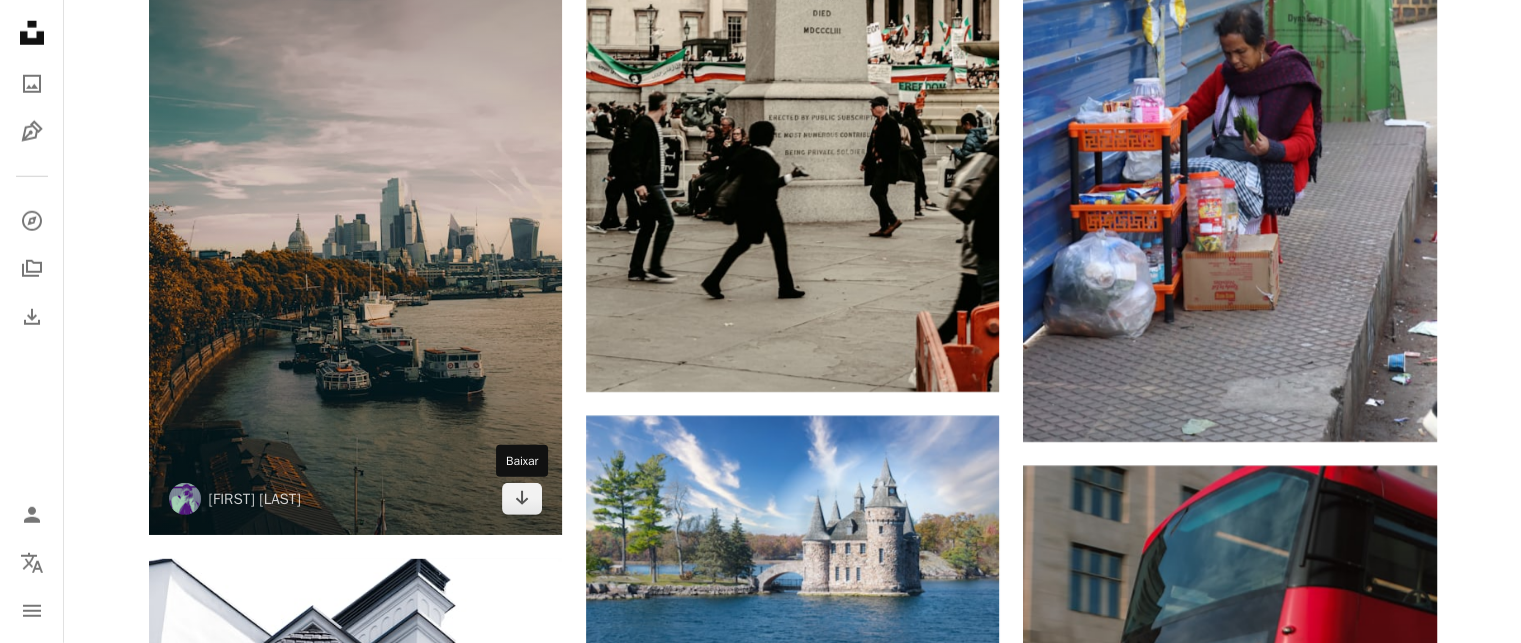 scroll, scrollTop: 66600, scrollLeft: 0, axis: vertical 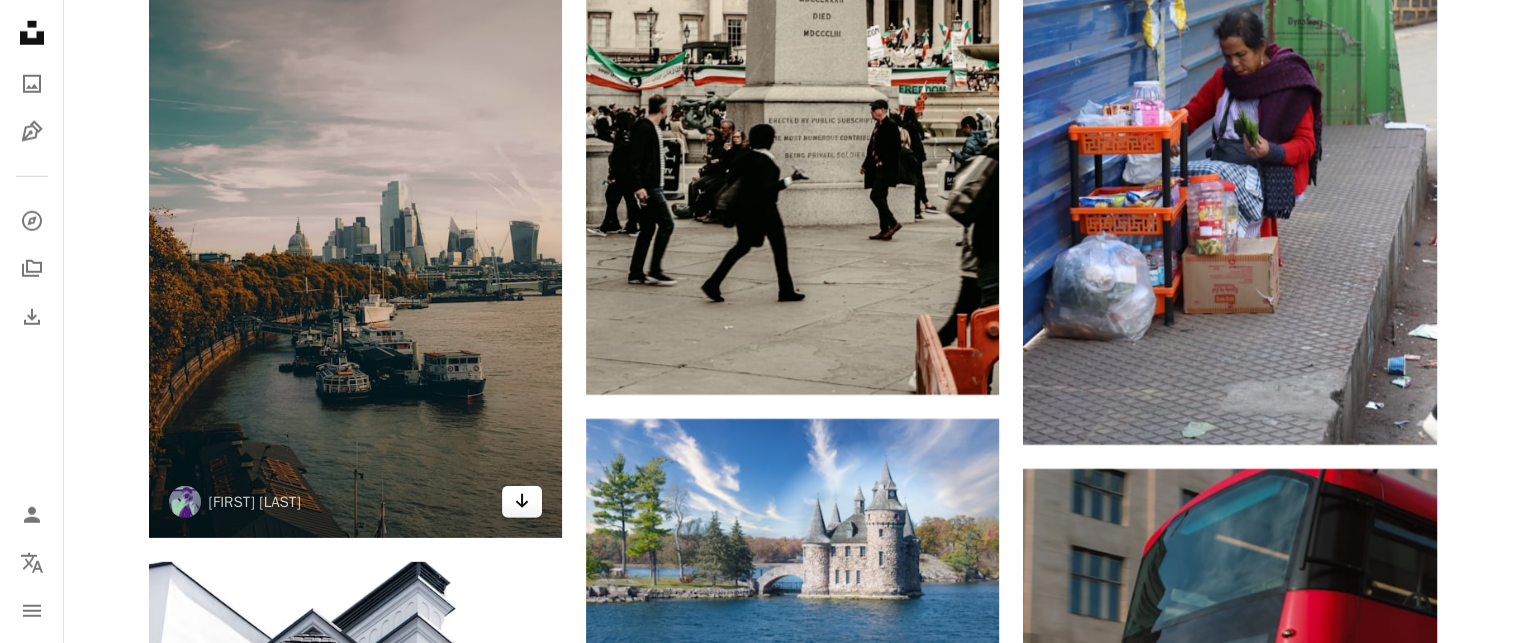 click on "Arrow pointing down" at bounding box center (522, 502) 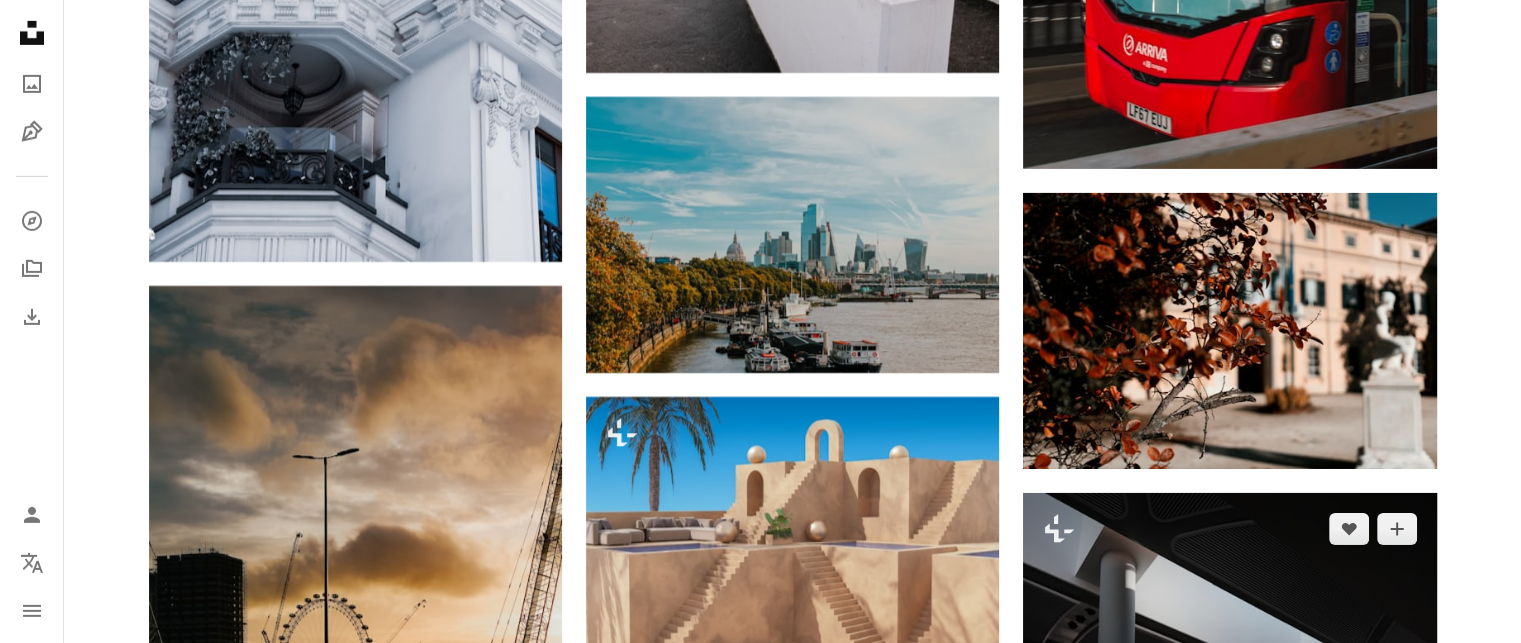 scroll, scrollTop: 67500, scrollLeft: 0, axis: vertical 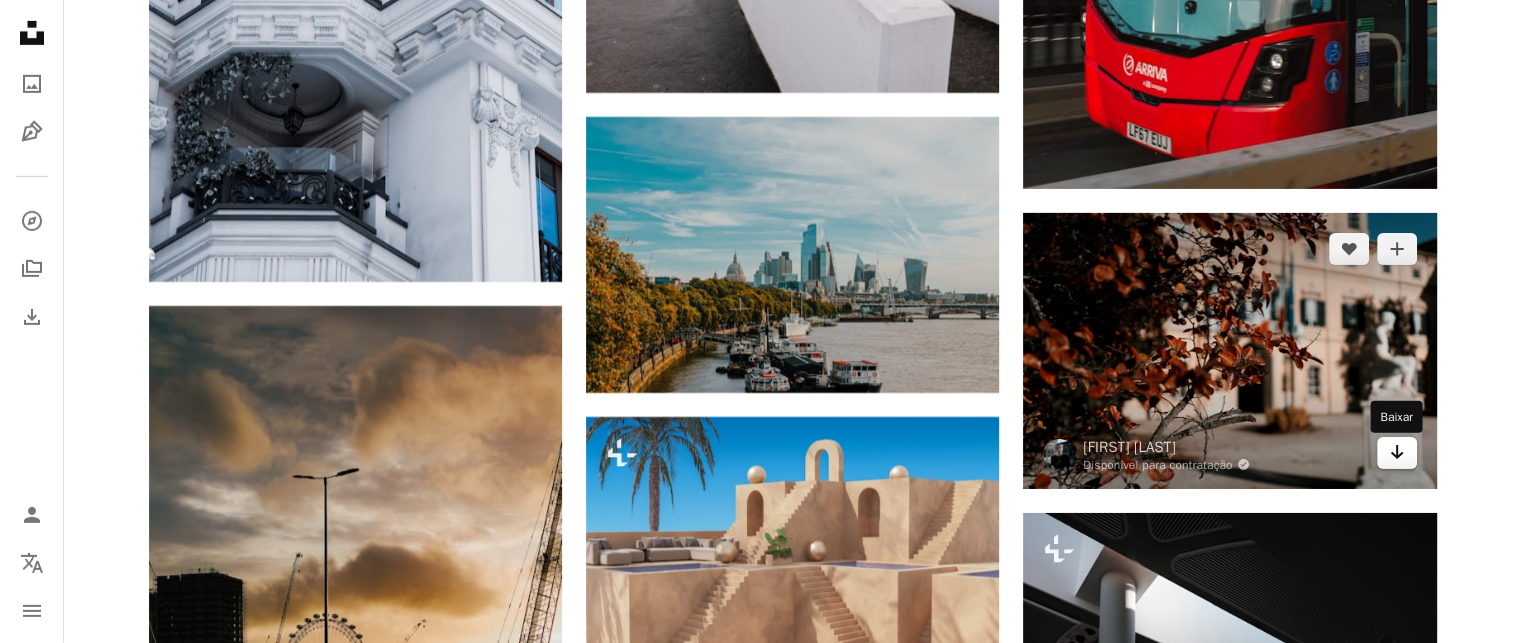 click on "Arrow pointing down" at bounding box center (1397, 453) 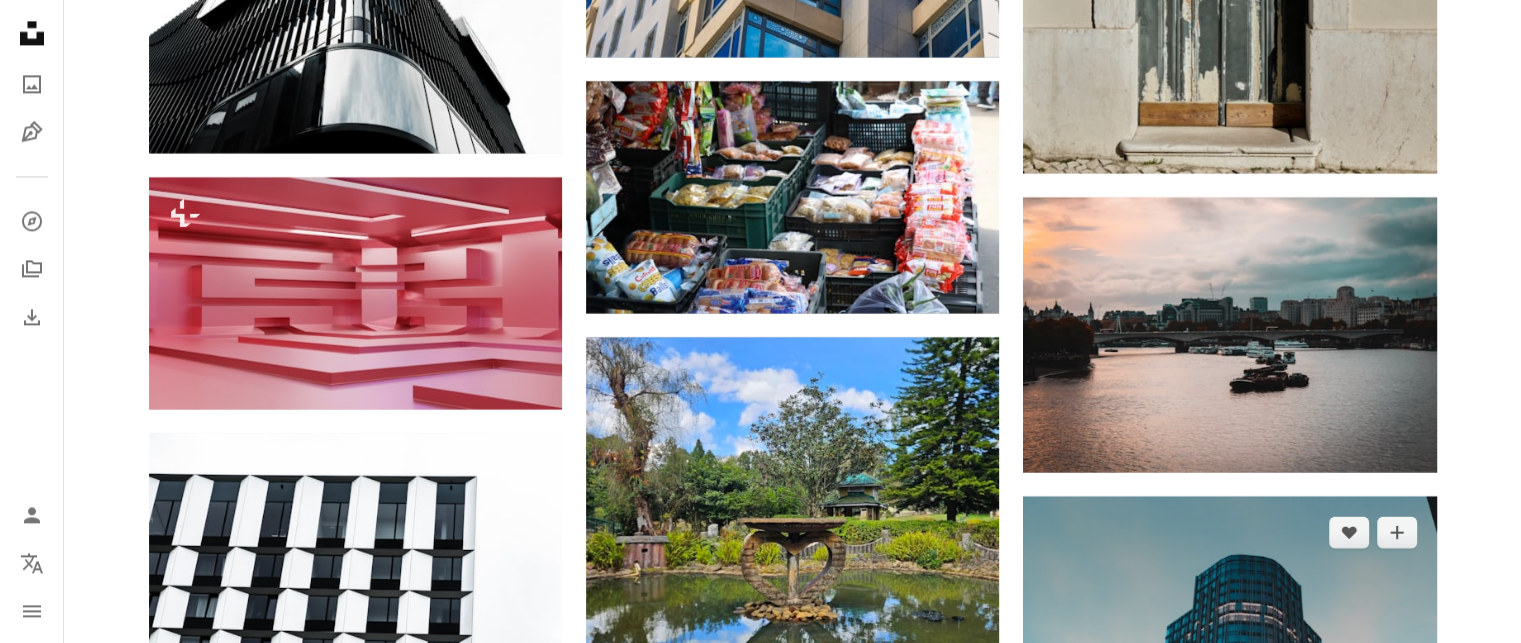 scroll, scrollTop: 71400, scrollLeft: 0, axis: vertical 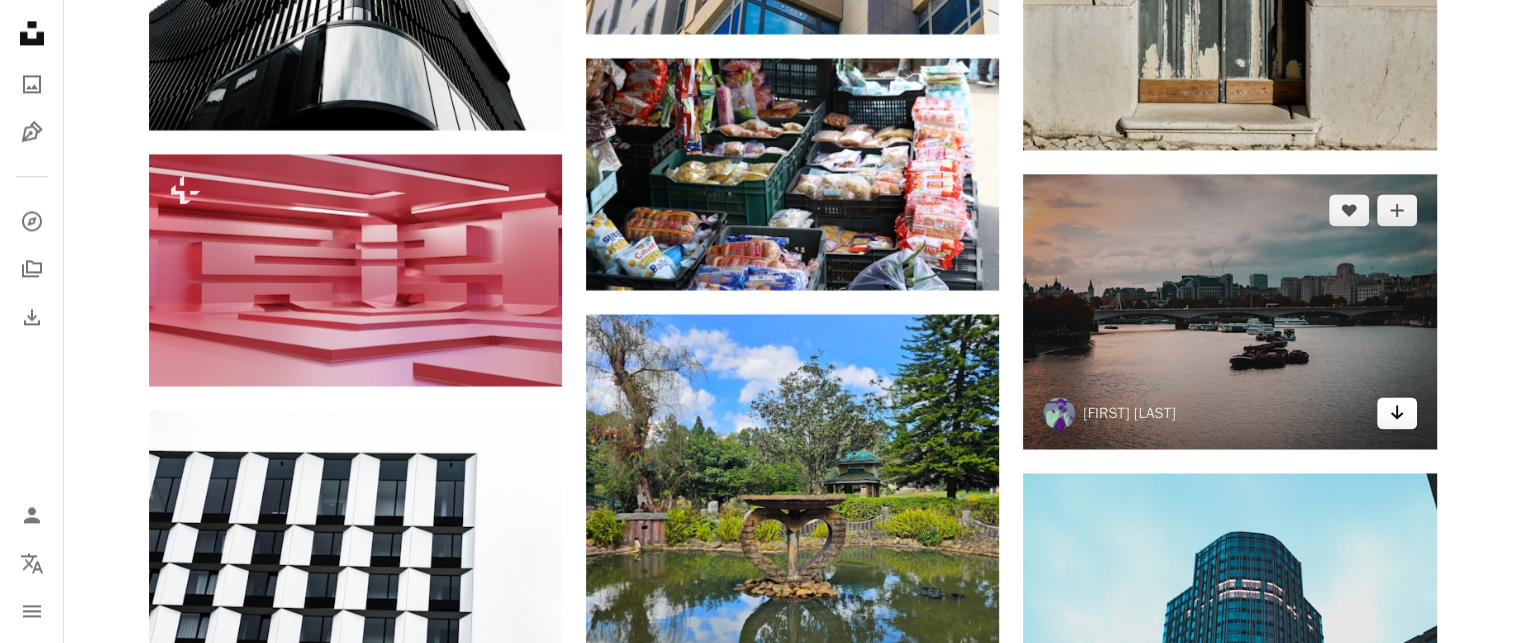 click on "Arrow pointing down" 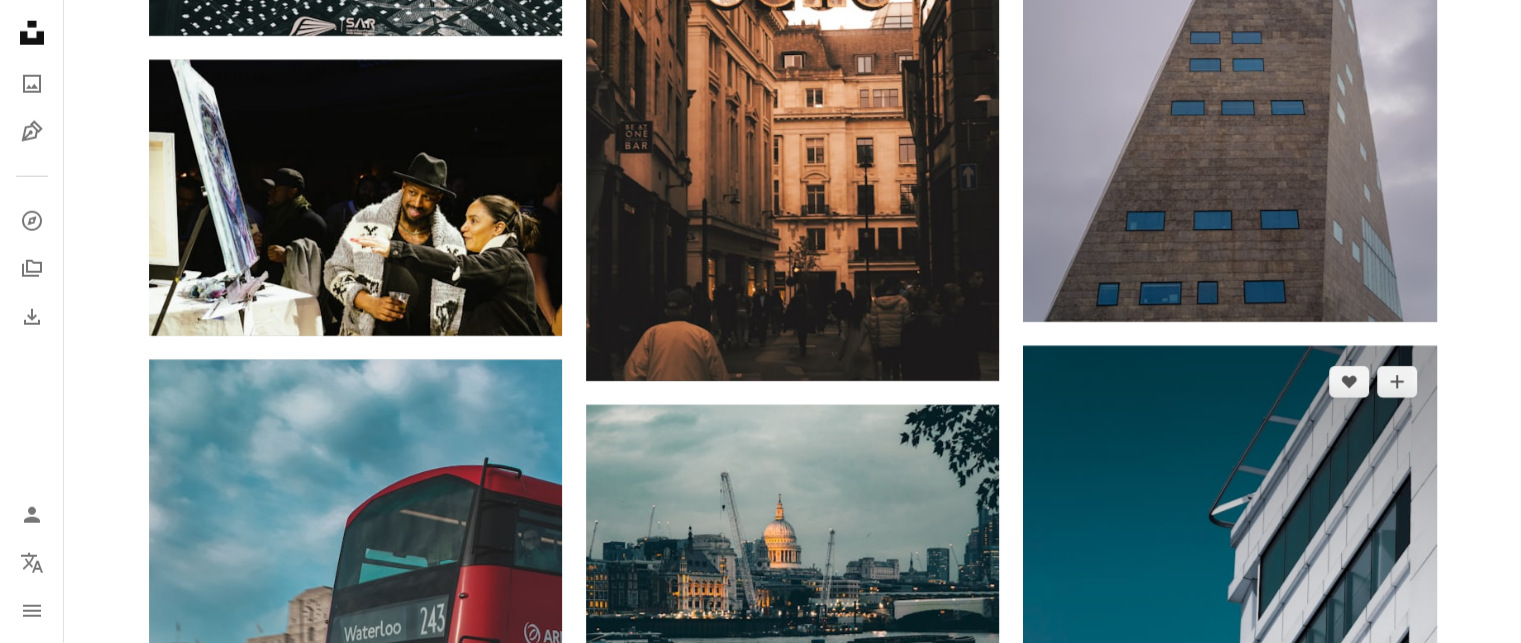 scroll, scrollTop: 74300, scrollLeft: 0, axis: vertical 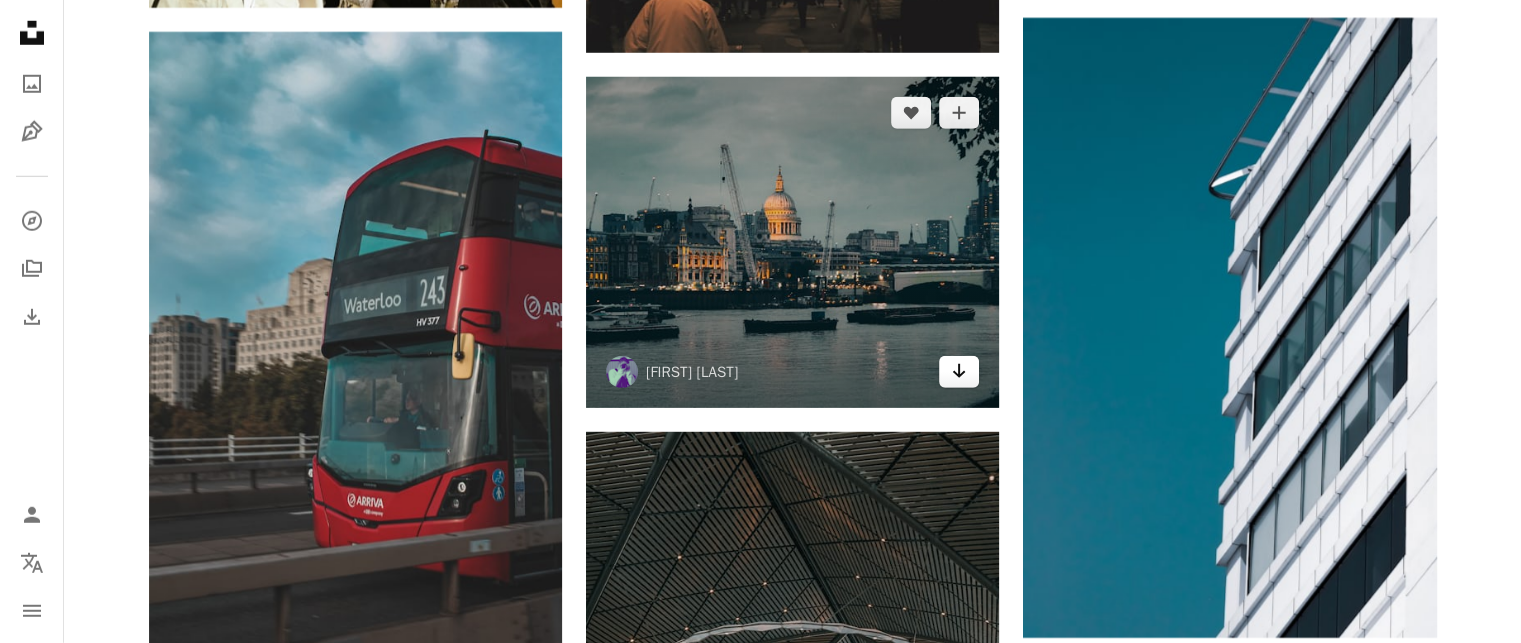 click on "Arrow pointing down" at bounding box center (959, 372) 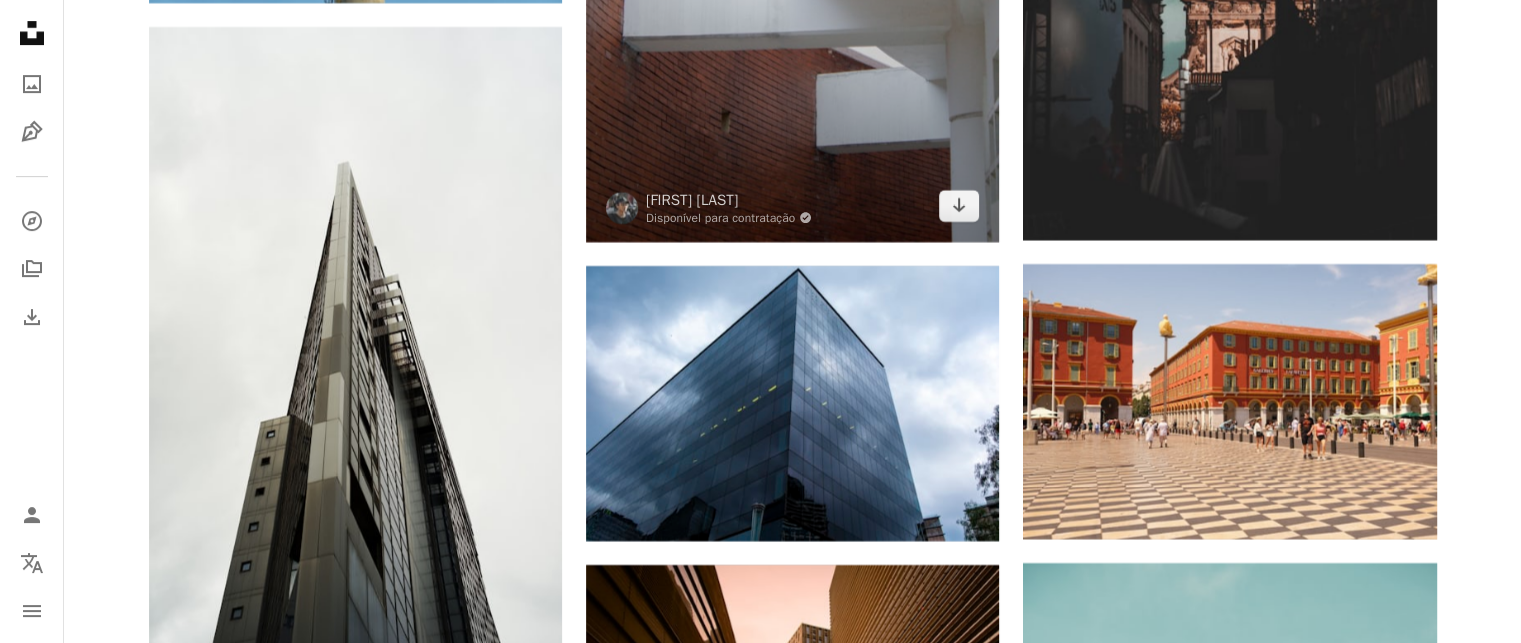 scroll, scrollTop: 84460, scrollLeft: 0, axis: vertical 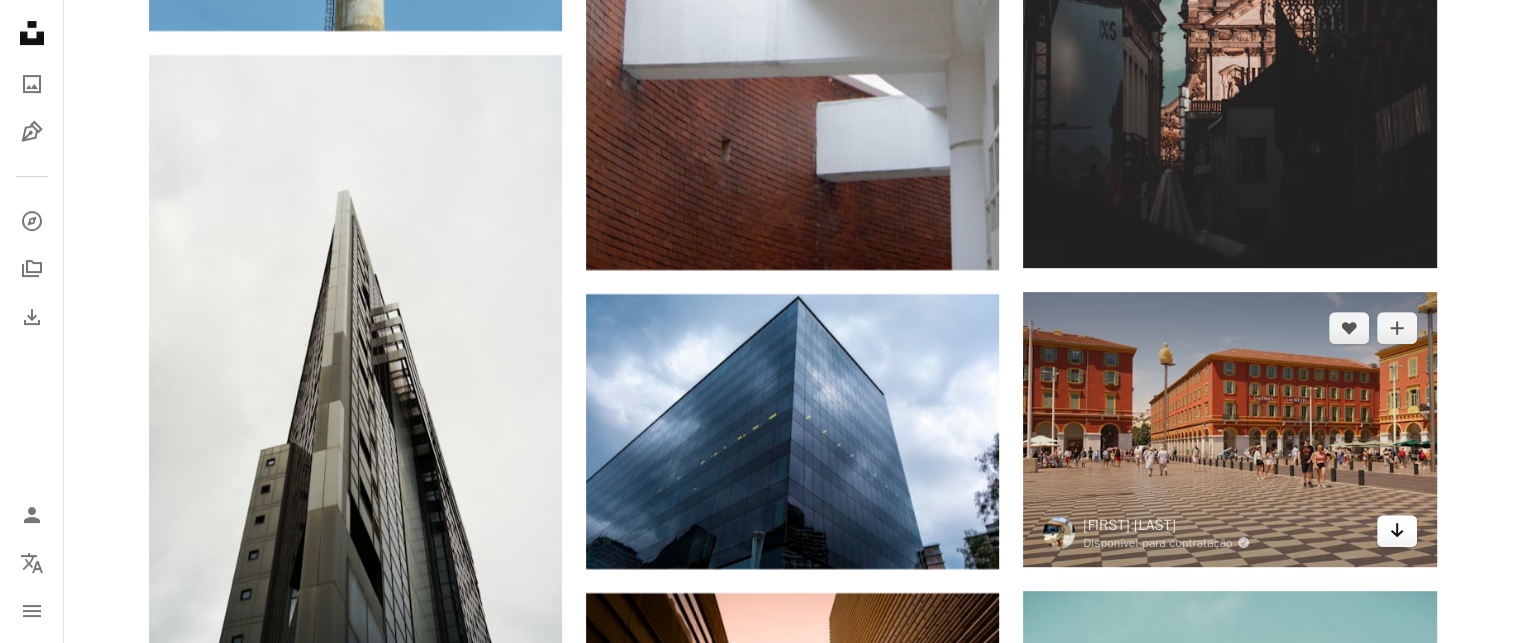 click 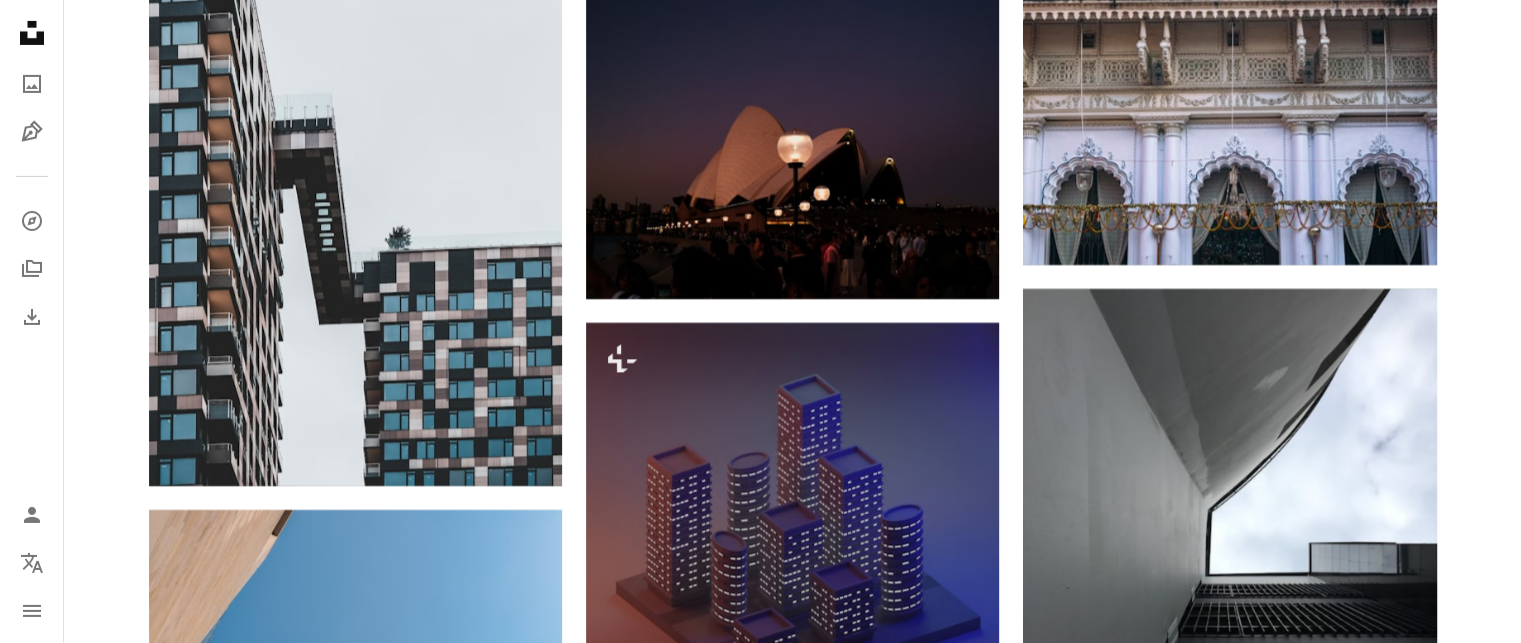 scroll, scrollTop: 90660, scrollLeft: 0, axis: vertical 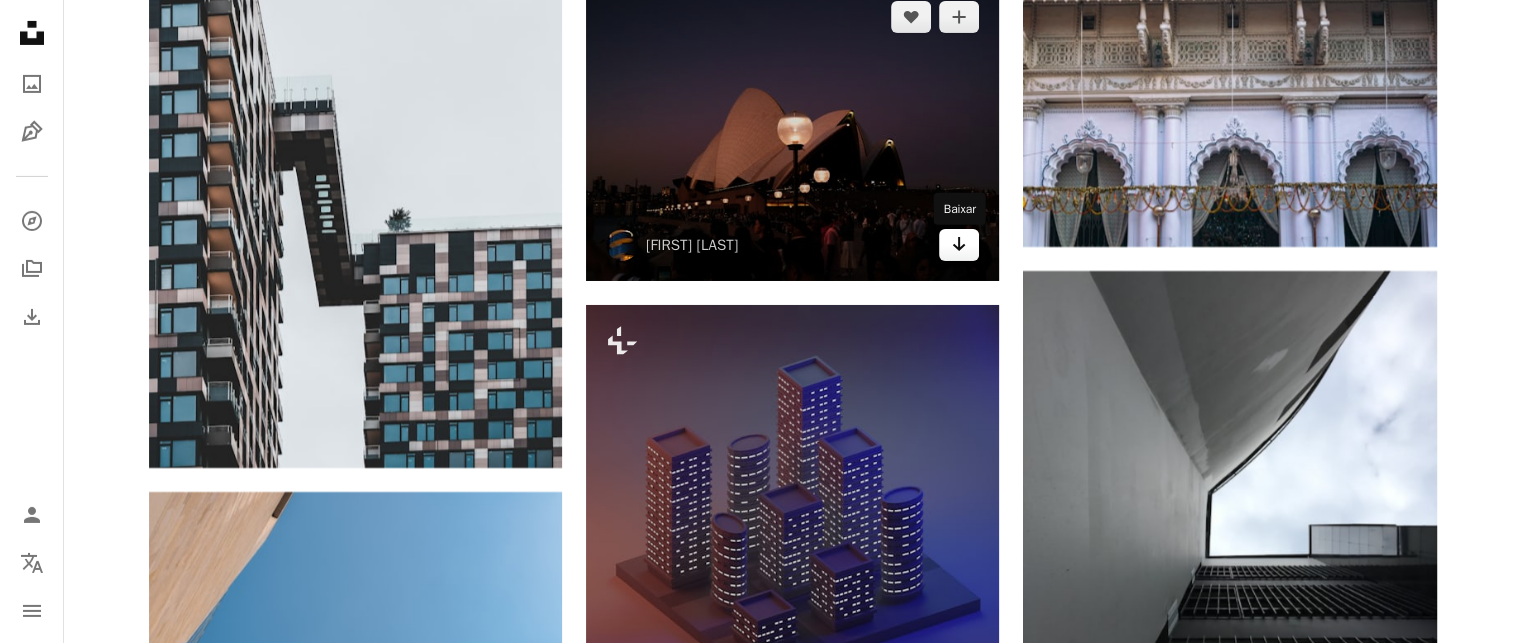 click on "Arrow pointing down" 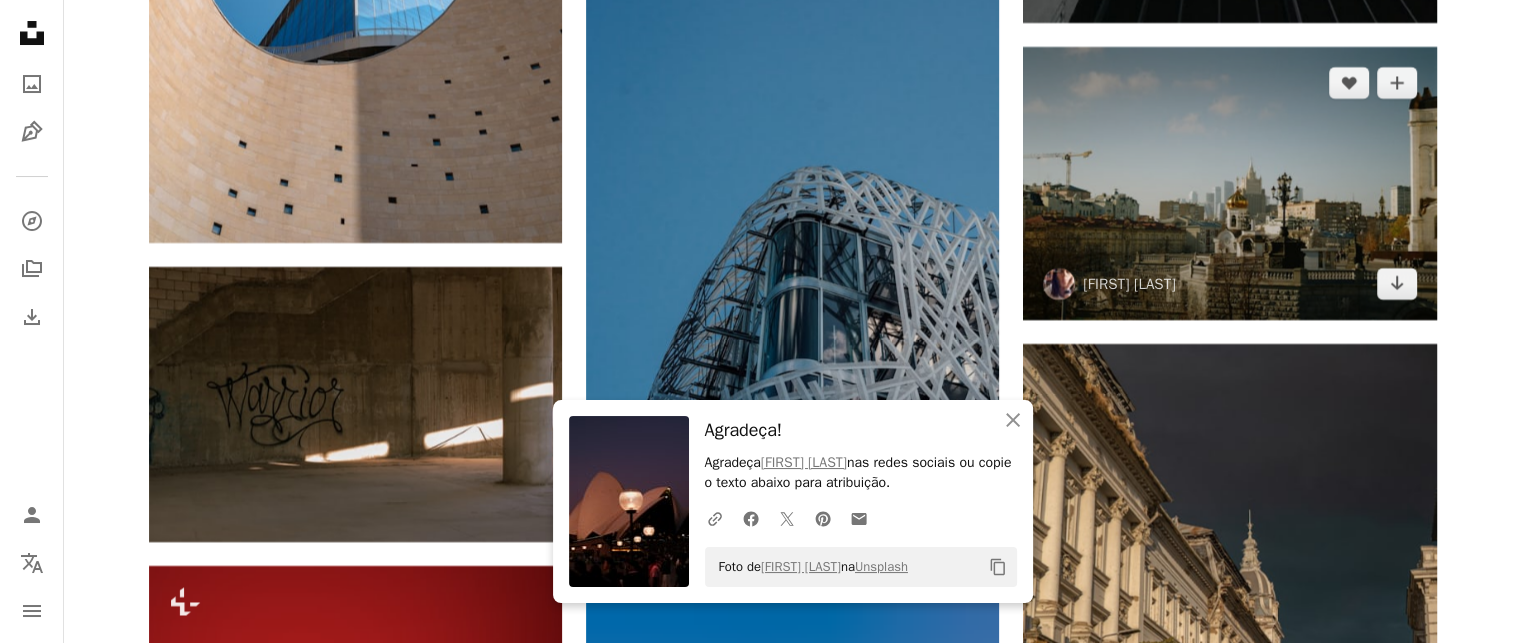 scroll, scrollTop: 91460, scrollLeft: 0, axis: vertical 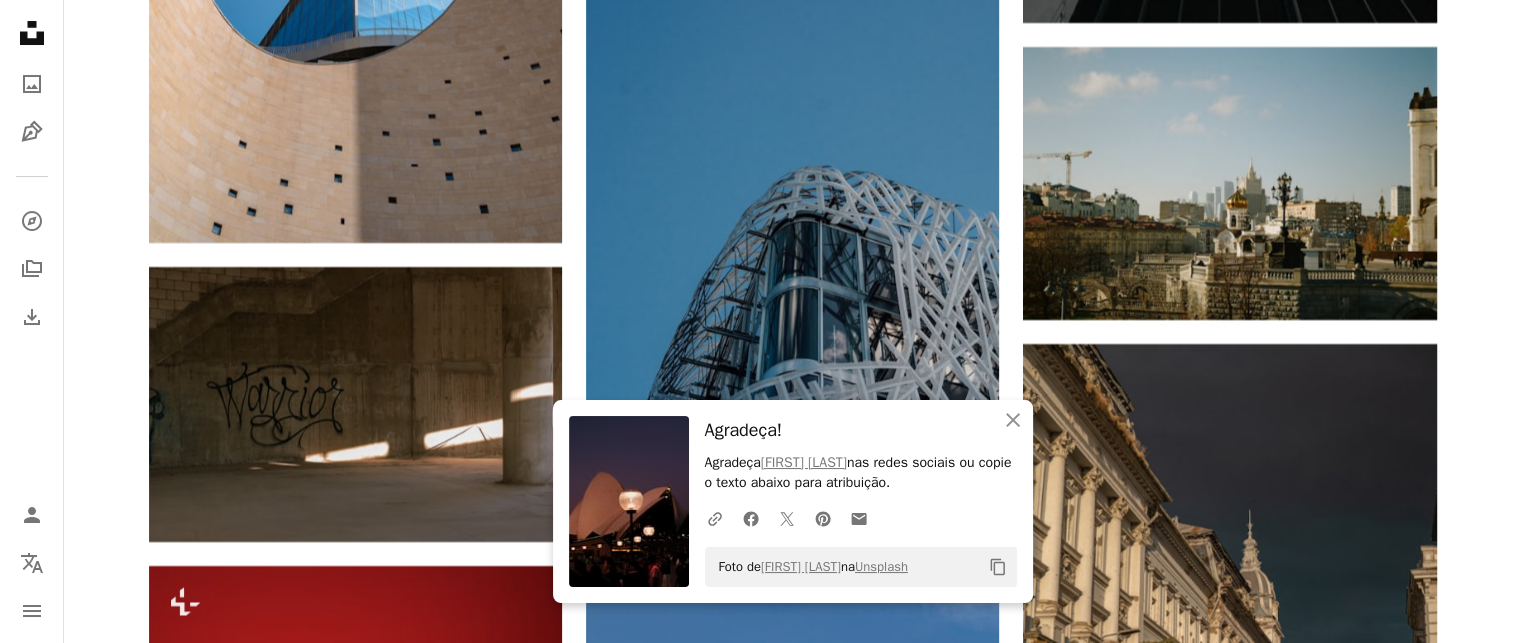 click on "Plus sign for Unsplash+ A heart A plus sign [FIRST] [LAST] Para  Unsplash+ A lock   Baixar A heart A plus sign [FIRST] [LAST] Disponível para contratação A checkmark inside of a circle Arrow pointing down Plus sign for Unsplash+ A heart A plus sign [FIRST] Para  Unsplash+ A lock   Baixar A heart A plus sign [FIRST] [LAST] Disponível para contratação A checkmark inside of a circle Arrow pointing down A heart A plus sign [FIRST] Disponível para contratação A checkmark inside of a circle Arrow pointing down A heart A plus sign [FIRST] [LAST] Disponível para contratação A checkmark inside of a circle Arrow pointing down A heart A plus sign [FIRST] [LAST] Disponível para contratação A checkmark inside of a circle Arrow pointing down Plus sign for Unsplash+ A heart A plus sign [FIRST] [LAST] Para  Unsplash+ A lock   Baixar A heart A plus sign [FIRST] [LAST] Arrow pointing down Plus sign for Unsplash+ A heart A plus sign [FIRST] [LAST] Para  Unsplash+ A lock   Baixar Learn More" at bounding box center [792, -43653] 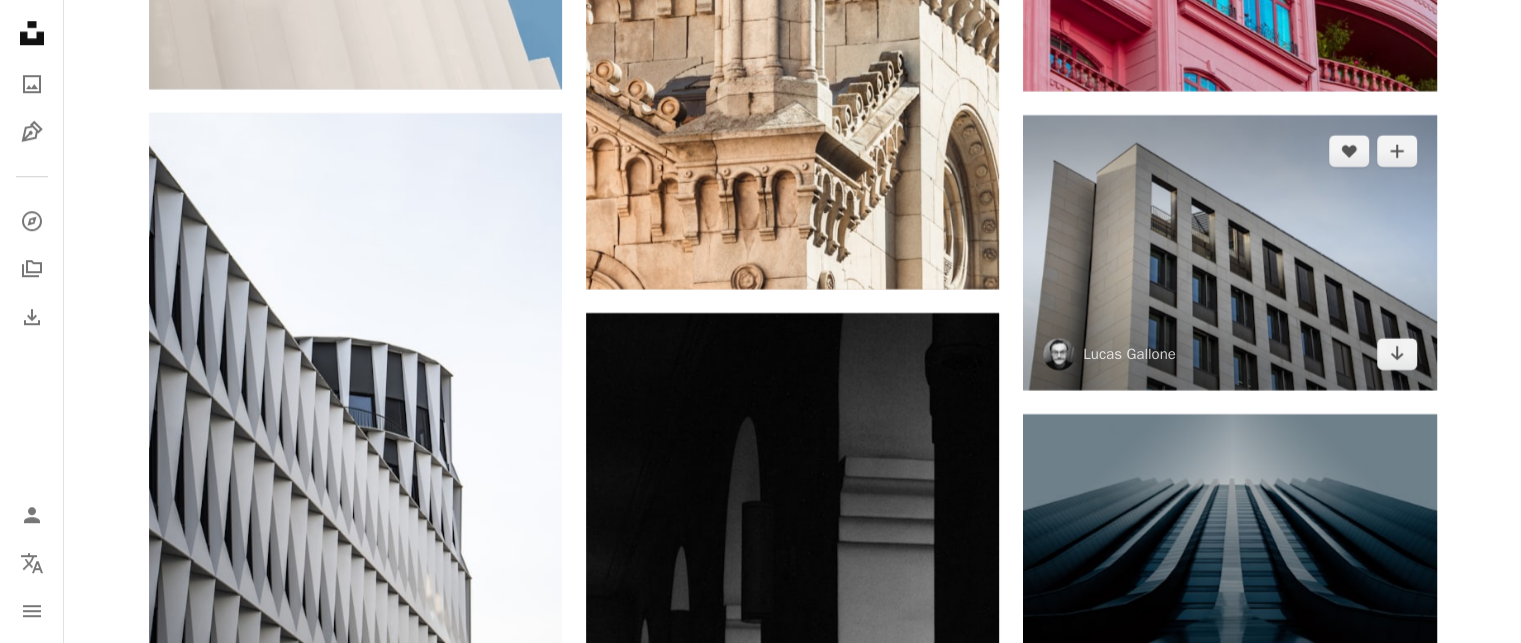 scroll, scrollTop: 100460, scrollLeft: 0, axis: vertical 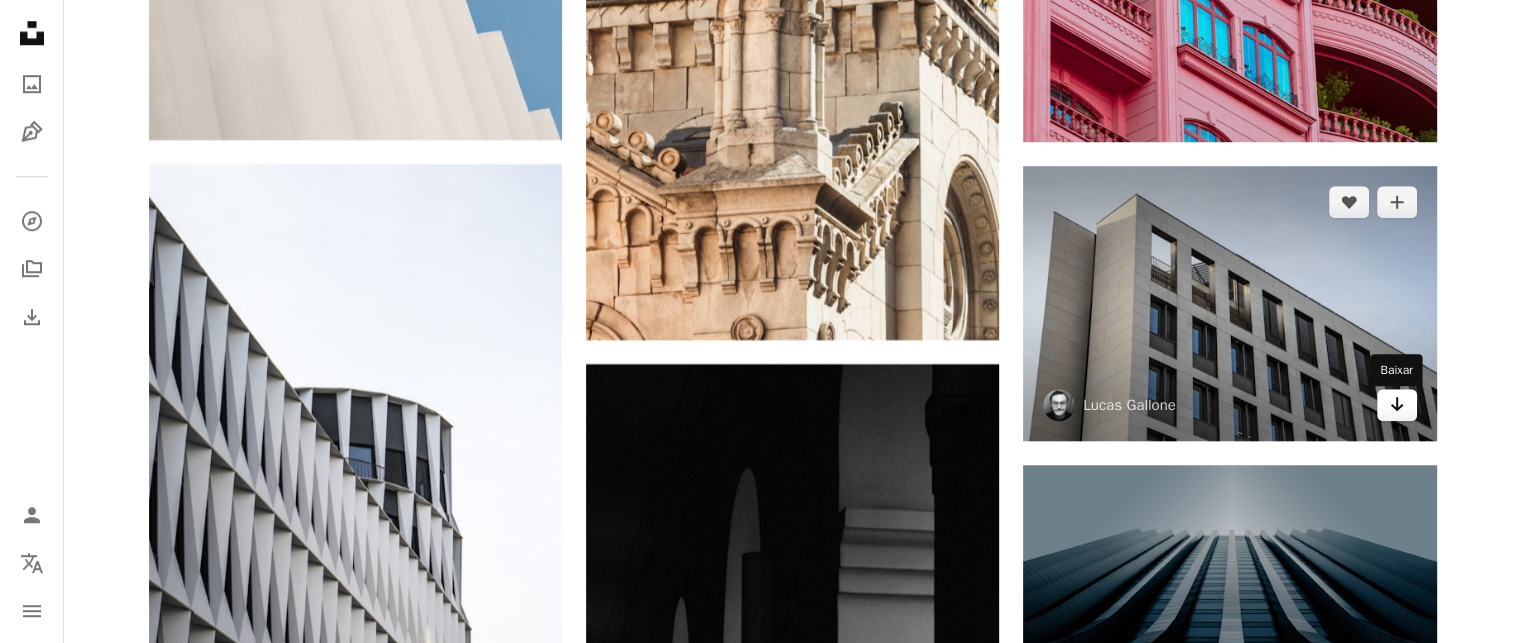 click on "Arrow pointing down" 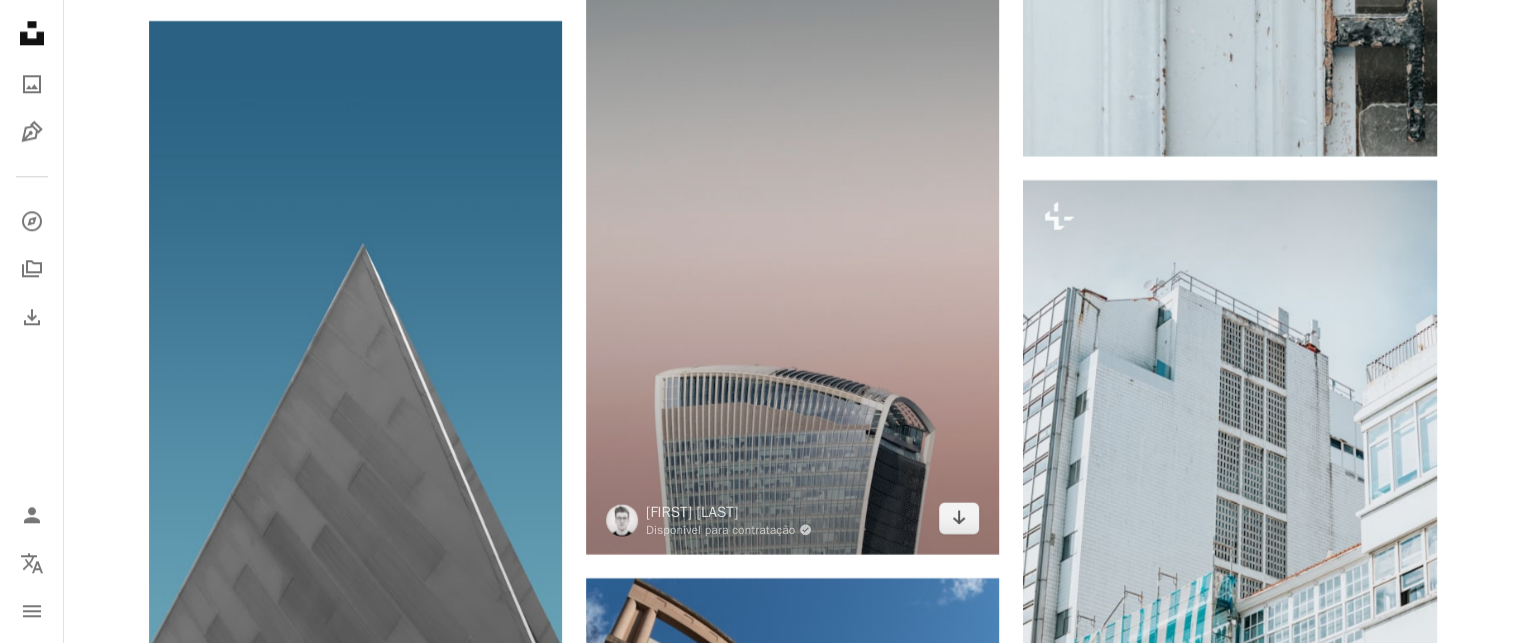 scroll, scrollTop: 108660, scrollLeft: 0, axis: vertical 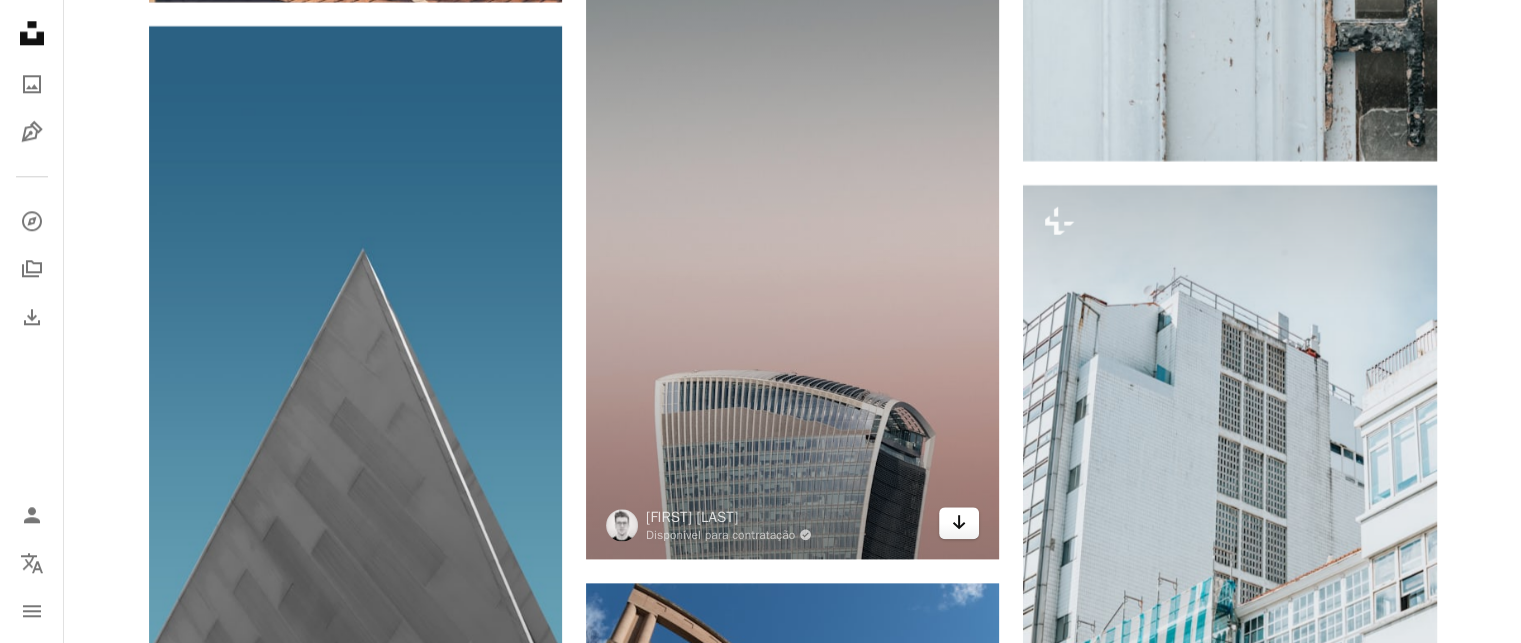 click 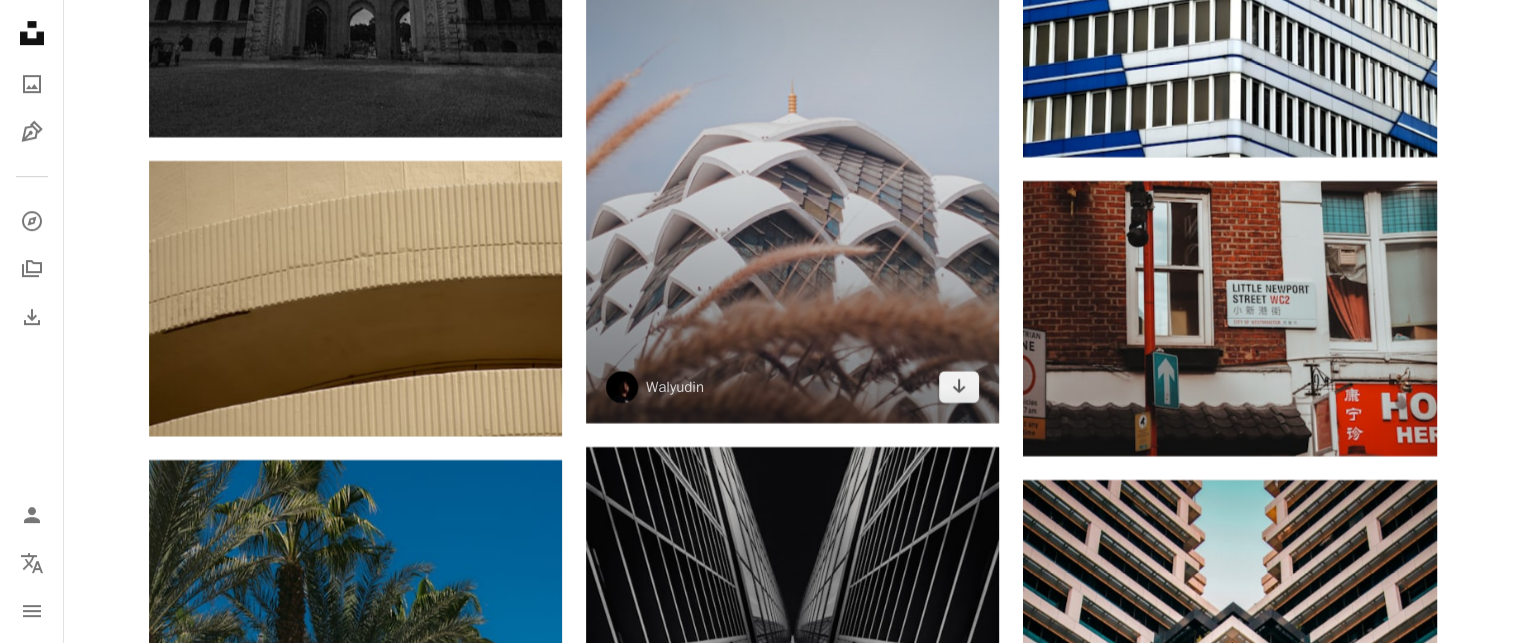 scroll, scrollTop: 115260, scrollLeft: 0, axis: vertical 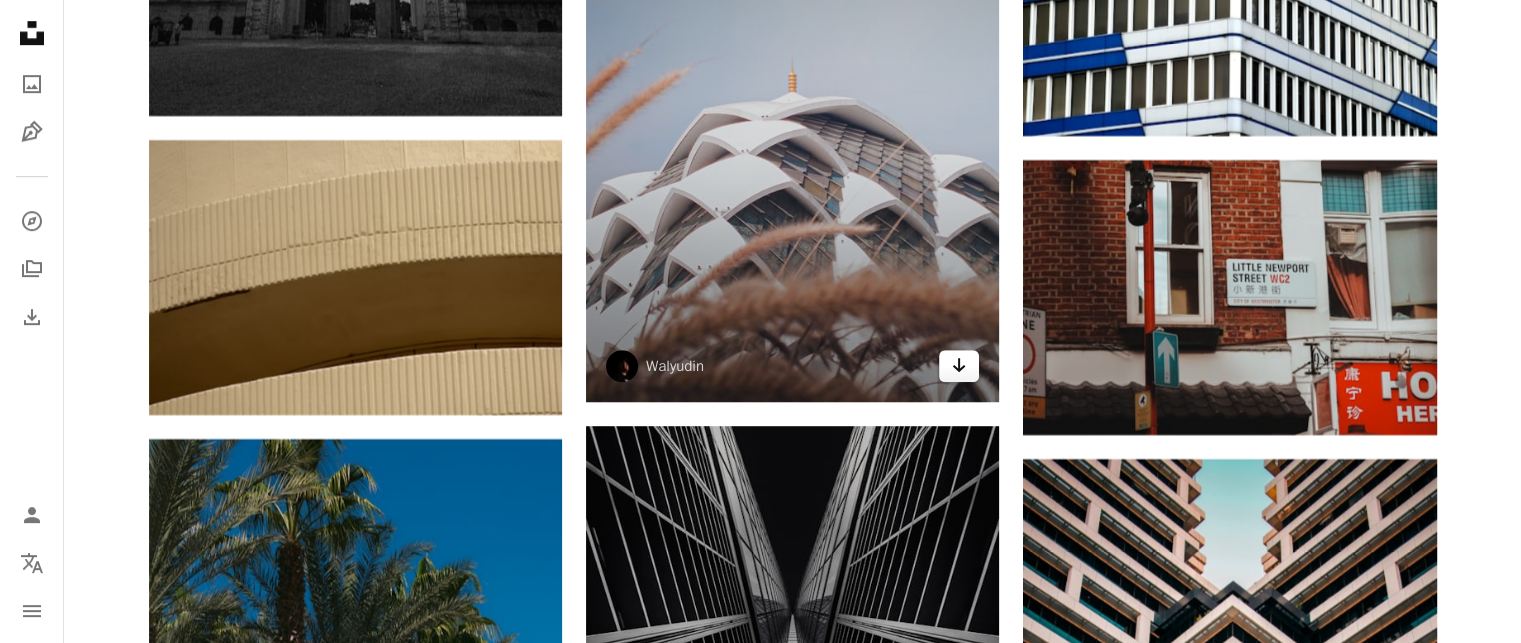 click on "Arrow pointing down" at bounding box center [959, 366] 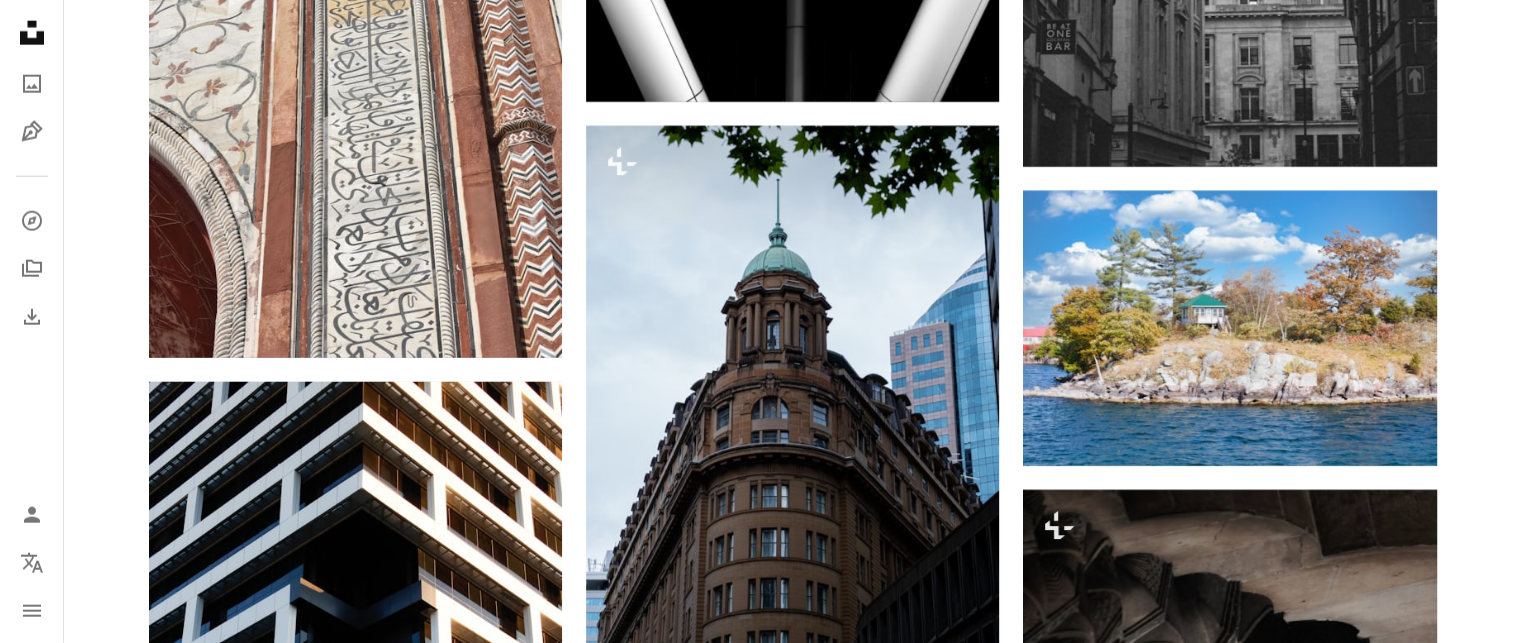 scroll, scrollTop: 119460, scrollLeft: 0, axis: vertical 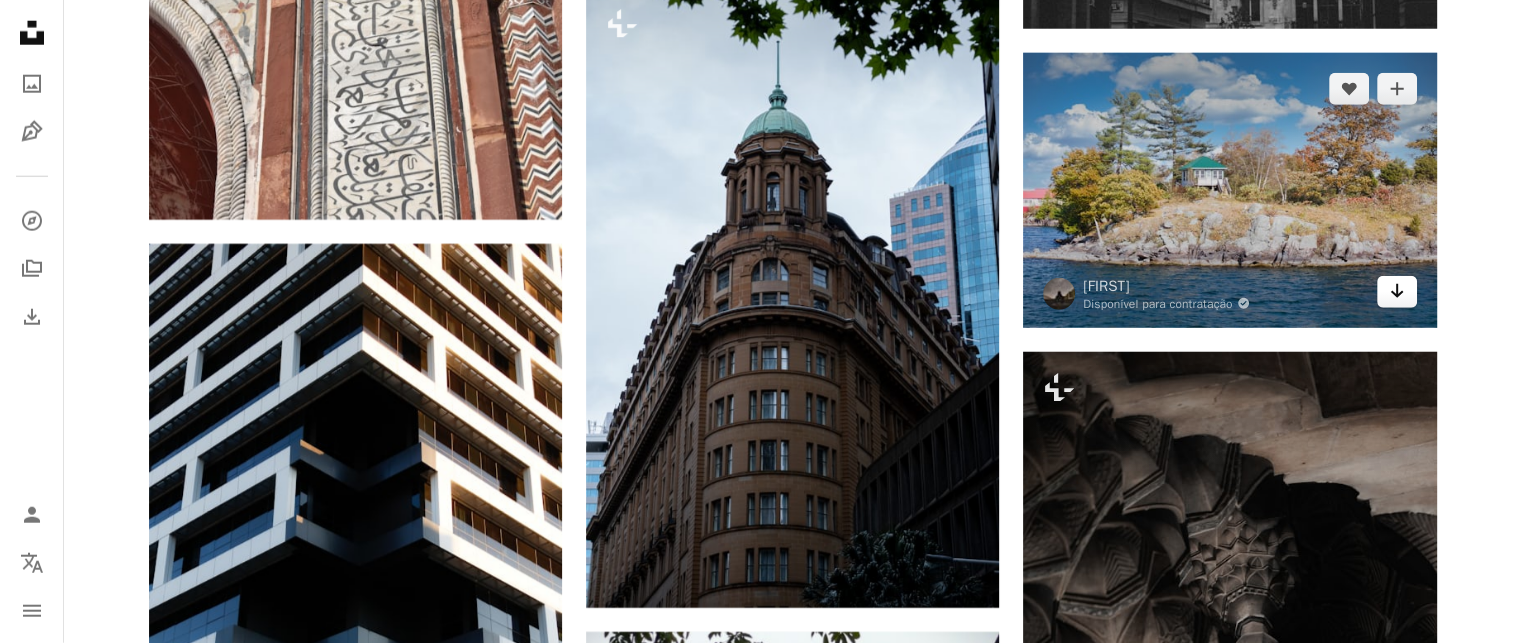 click on "Arrow pointing down" at bounding box center (1397, 292) 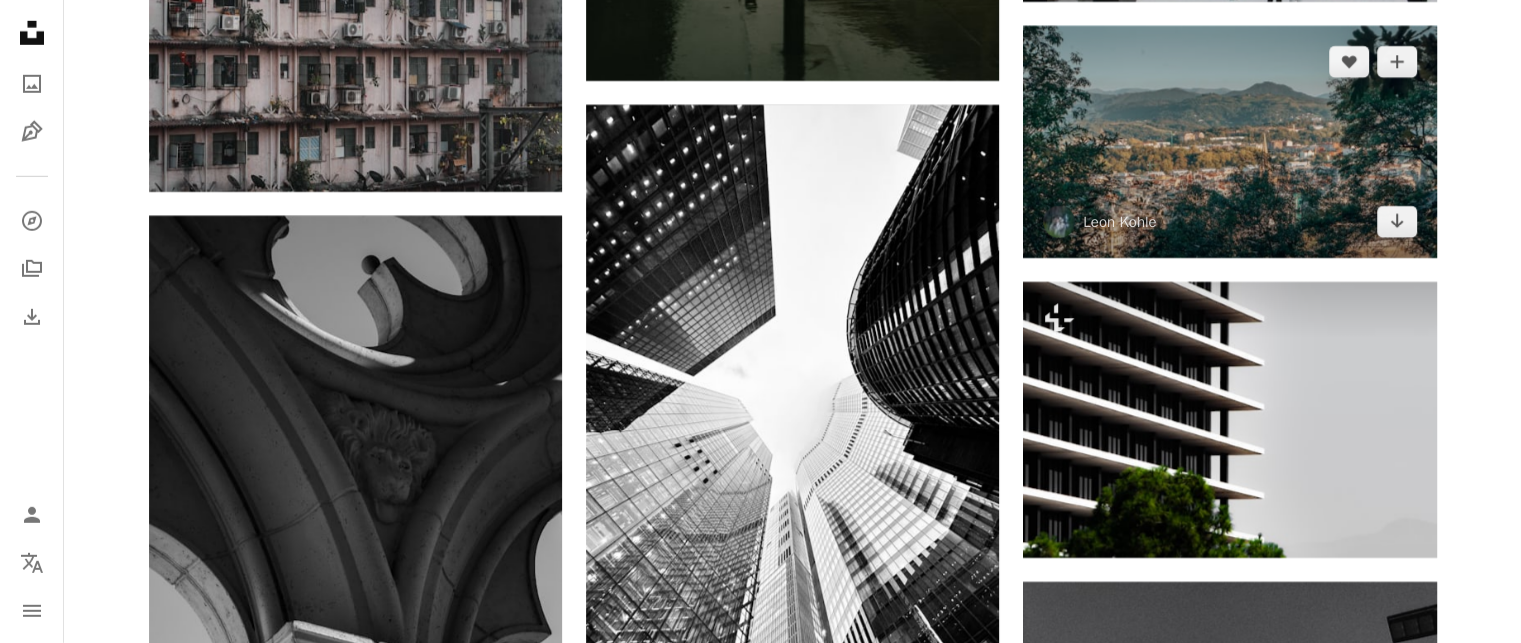 scroll, scrollTop: 135460, scrollLeft: 0, axis: vertical 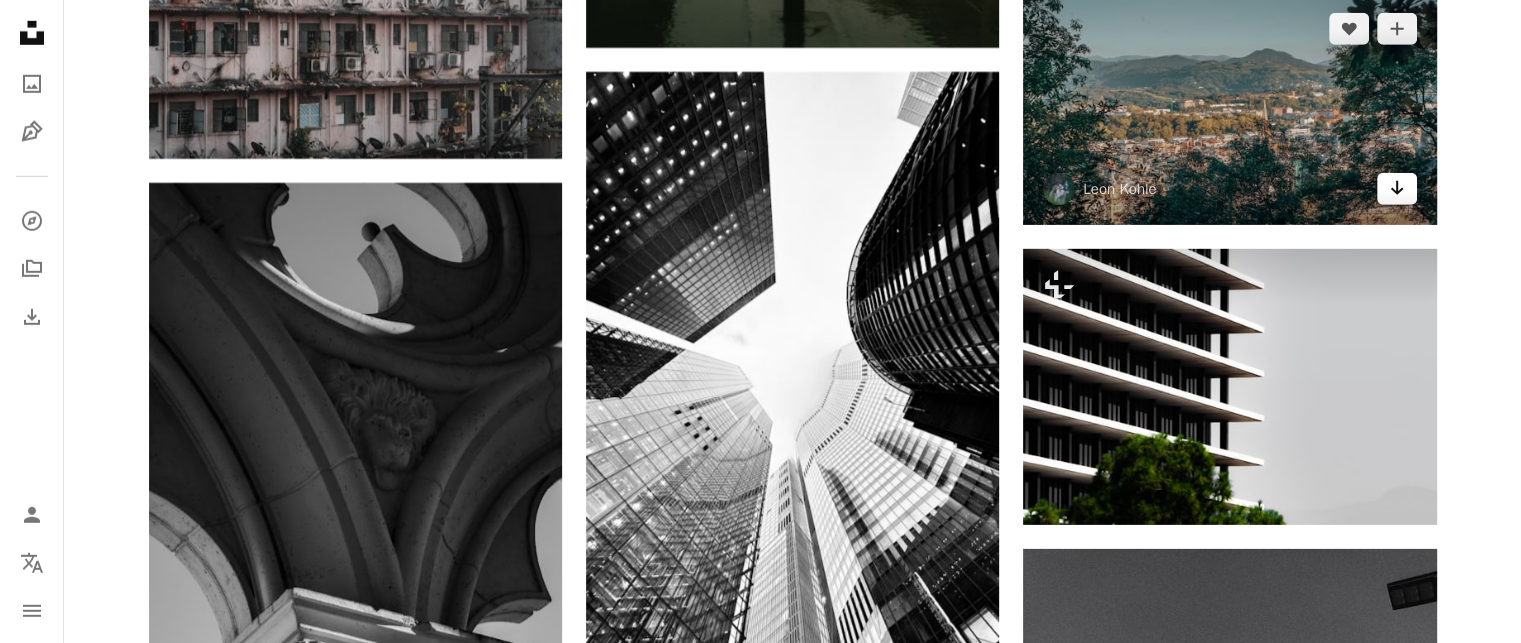 click on "Arrow pointing down" at bounding box center (1397, 189) 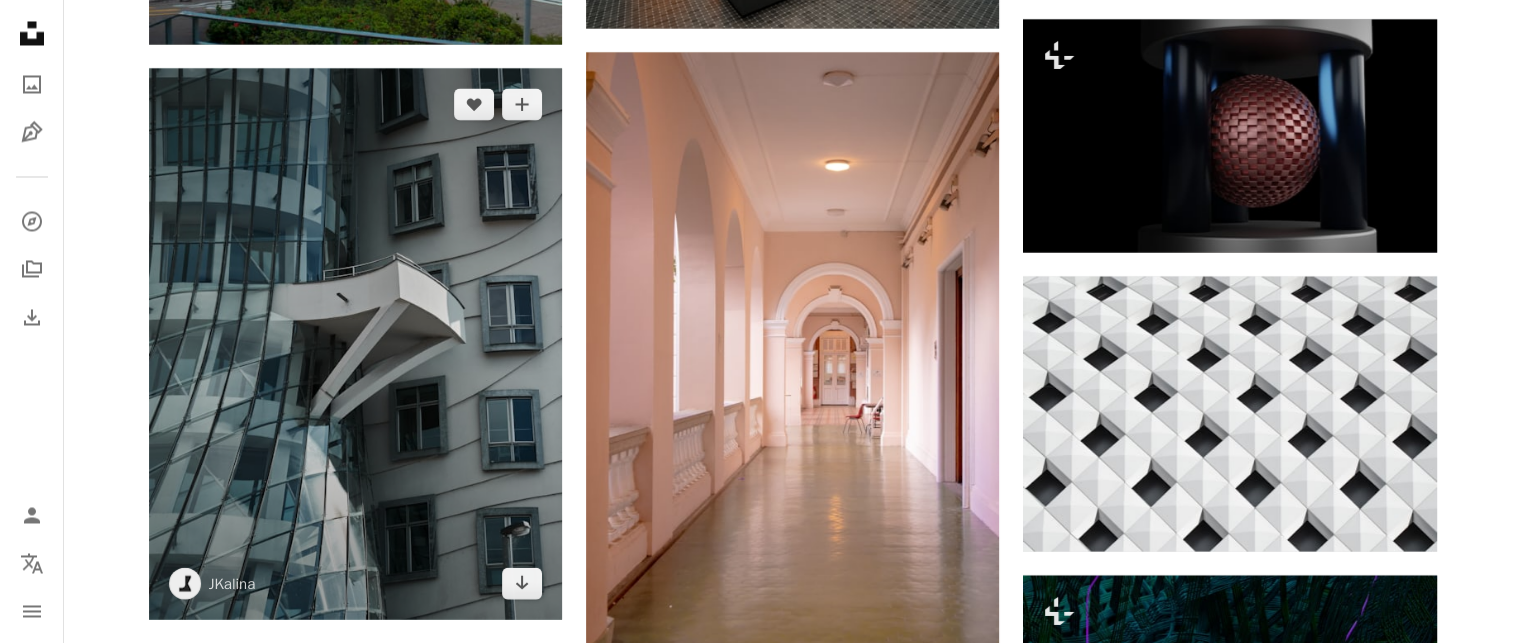 scroll, scrollTop: 149460, scrollLeft: 0, axis: vertical 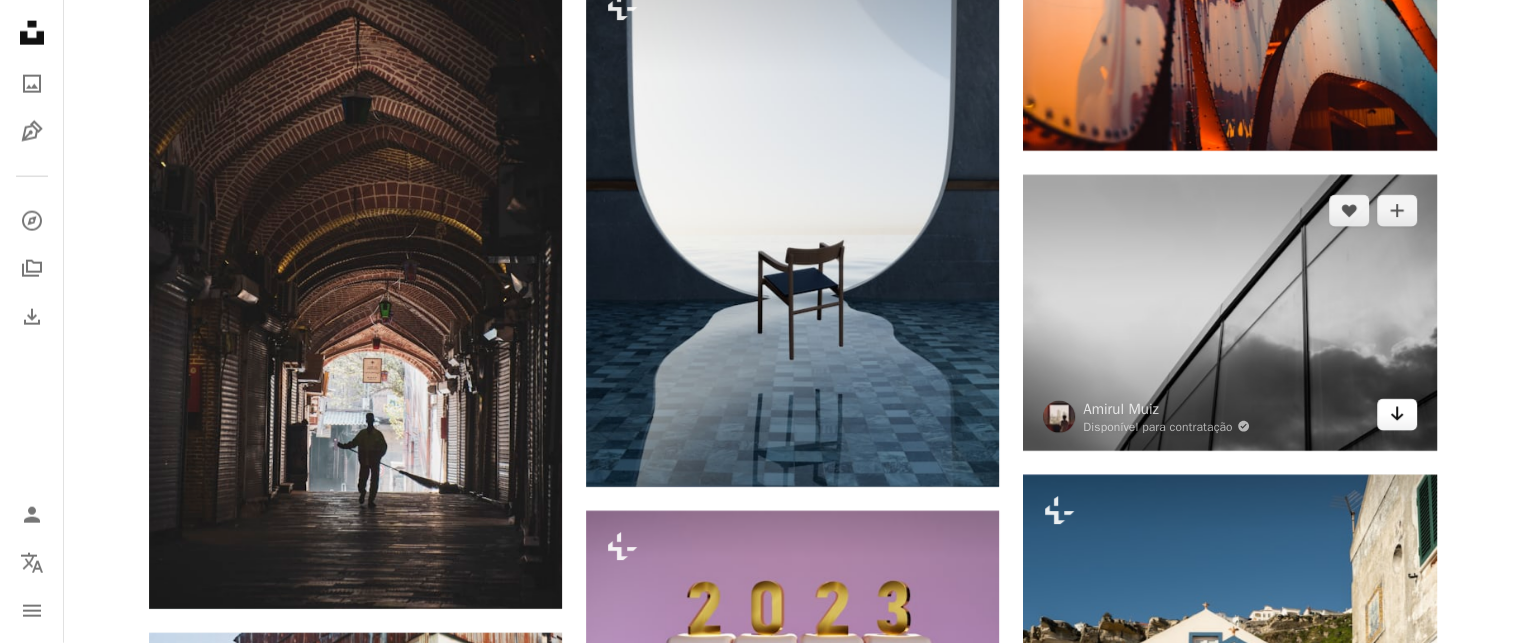 click at bounding box center [1229, 312] 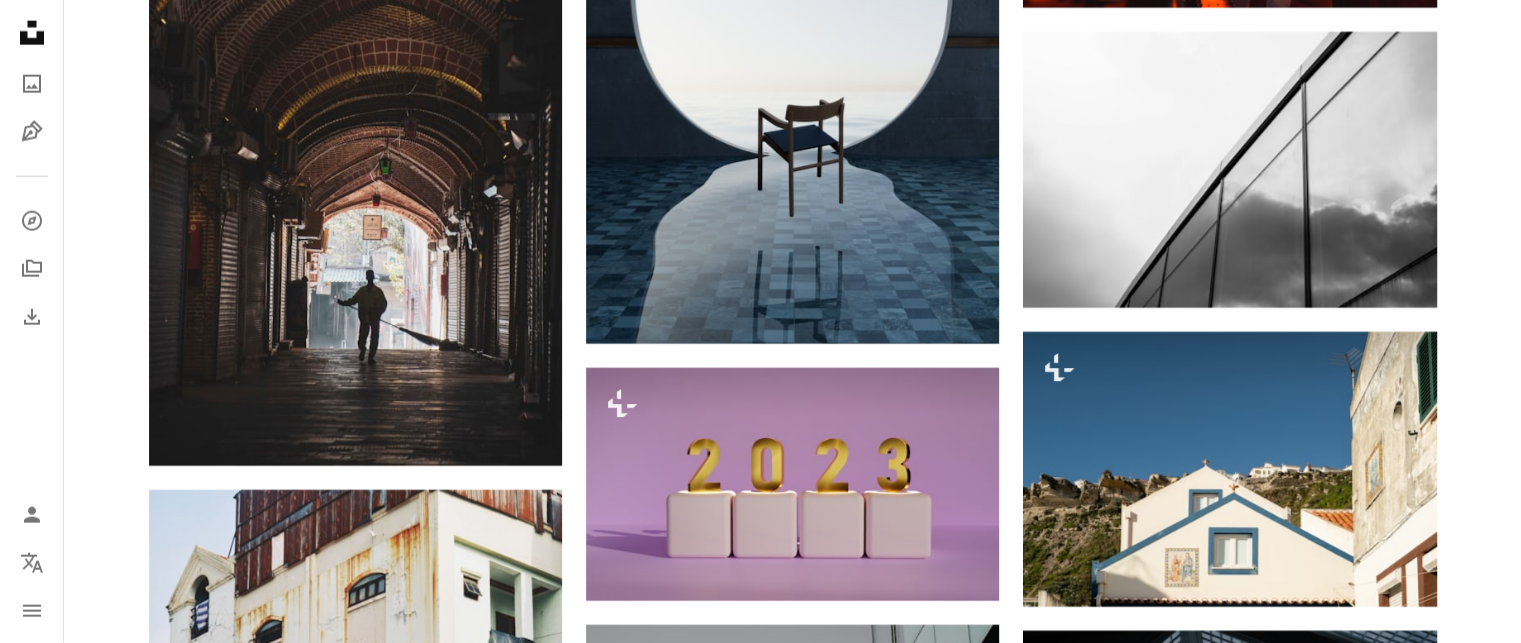 scroll, scrollTop: 149460, scrollLeft: 0, axis: vertical 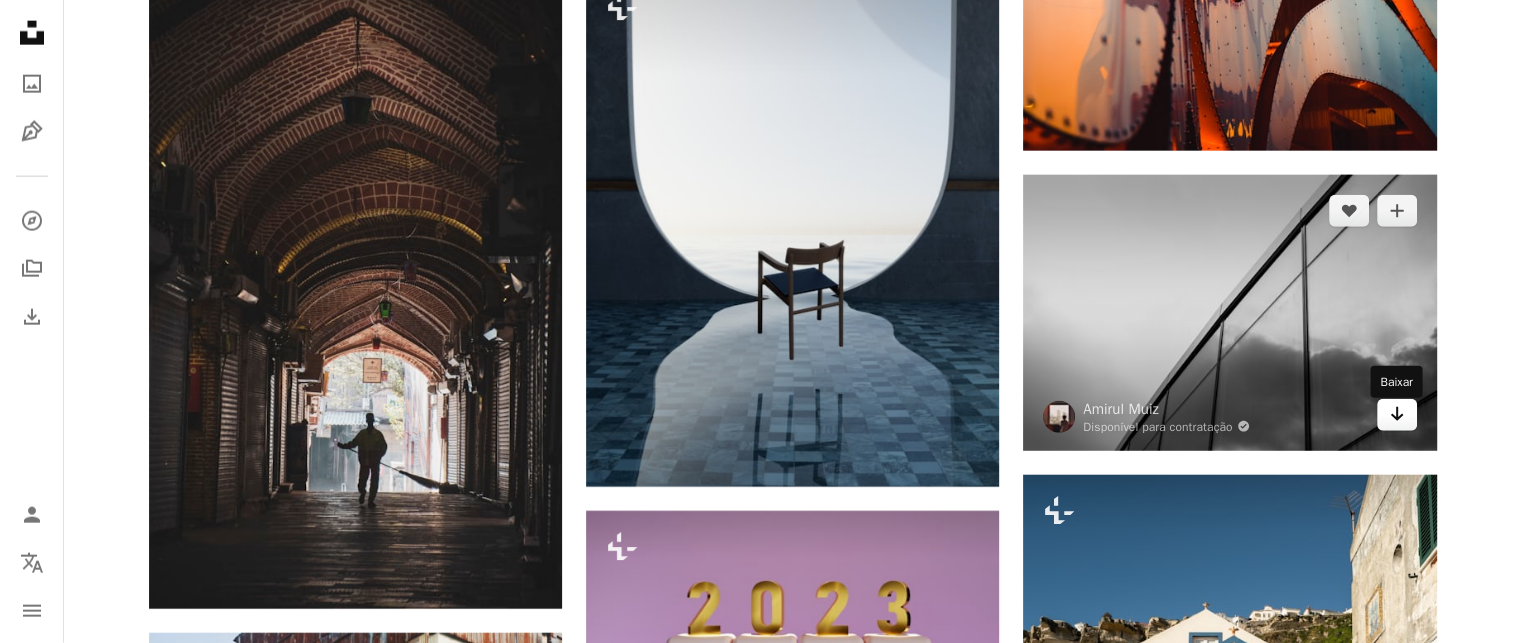click 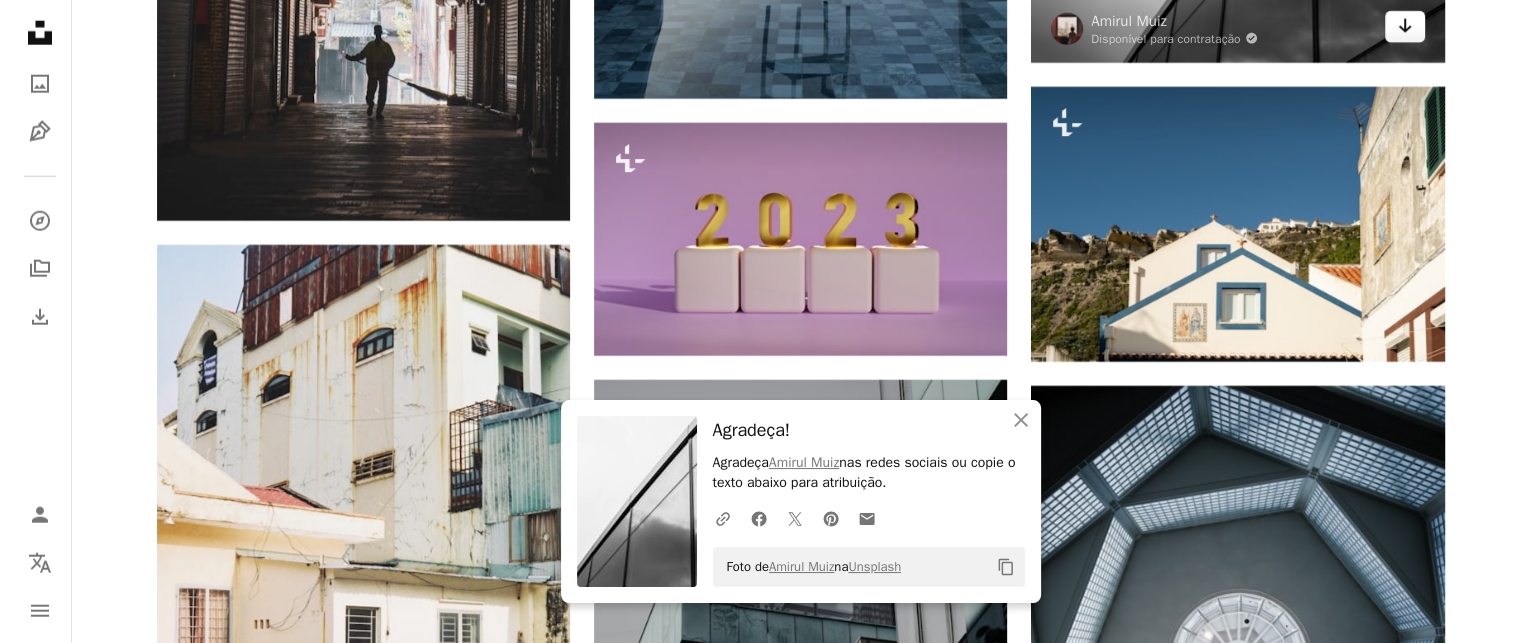 scroll, scrollTop: 149860, scrollLeft: 0, axis: vertical 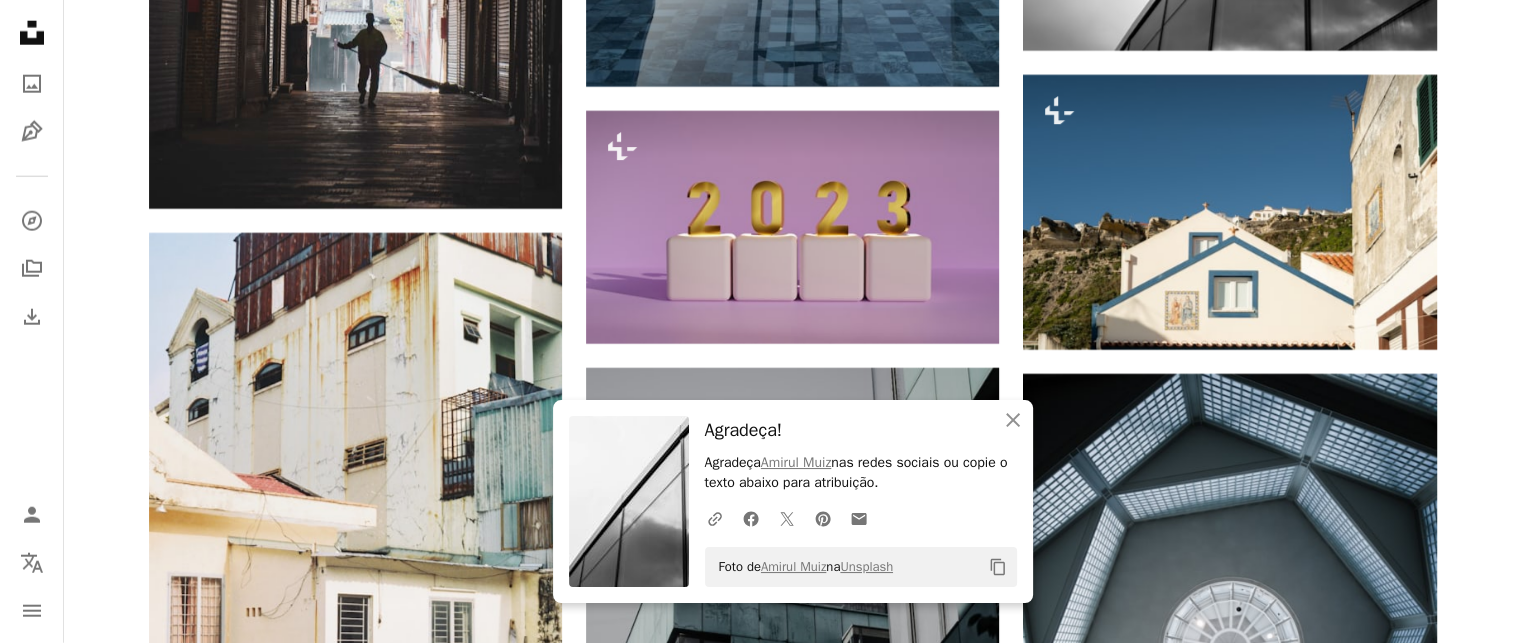 click on "Plus sign for Unsplash+ A heart A plus sign [FIRST] [LAST] Para  Unsplash+ A lock   Baixar A heart A plus sign [FIRST] [LAST] Disponível para contratação A checkmark inside of a circle Arrow pointing down Plus sign for Unsplash+ A heart A plus sign [FIRST] Para  Unsplash+ A lock   Baixar A heart A plus sign [FIRST] [LAST] Disponível para contratação A checkmark inside of a circle Arrow pointing down A heart A plus sign [FIRST] Disponível para contratação A checkmark inside of a circle Arrow pointing down A heart A plus sign [FIRST] [LAST] Disponível para contratação A checkmark inside of a circle Arrow pointing down A heart A plus sign [FIRST] [LAST] Disponível para contratação A checkmark inside of a circle Arrow pointing down Plus sign for Unsplash+ A heart A plus sign [FIRST] [LAST] Para  Unsplash+ A lock   Baixar A heart A plus sign [FIRST] [LAST] Arrow pointing down Plus sign for Unsplash+ A heart A plus sign [FIRST] [LAST] Para  Unsplash+ A lock   Baixar Learn More" at bounding box center (792, -72694) 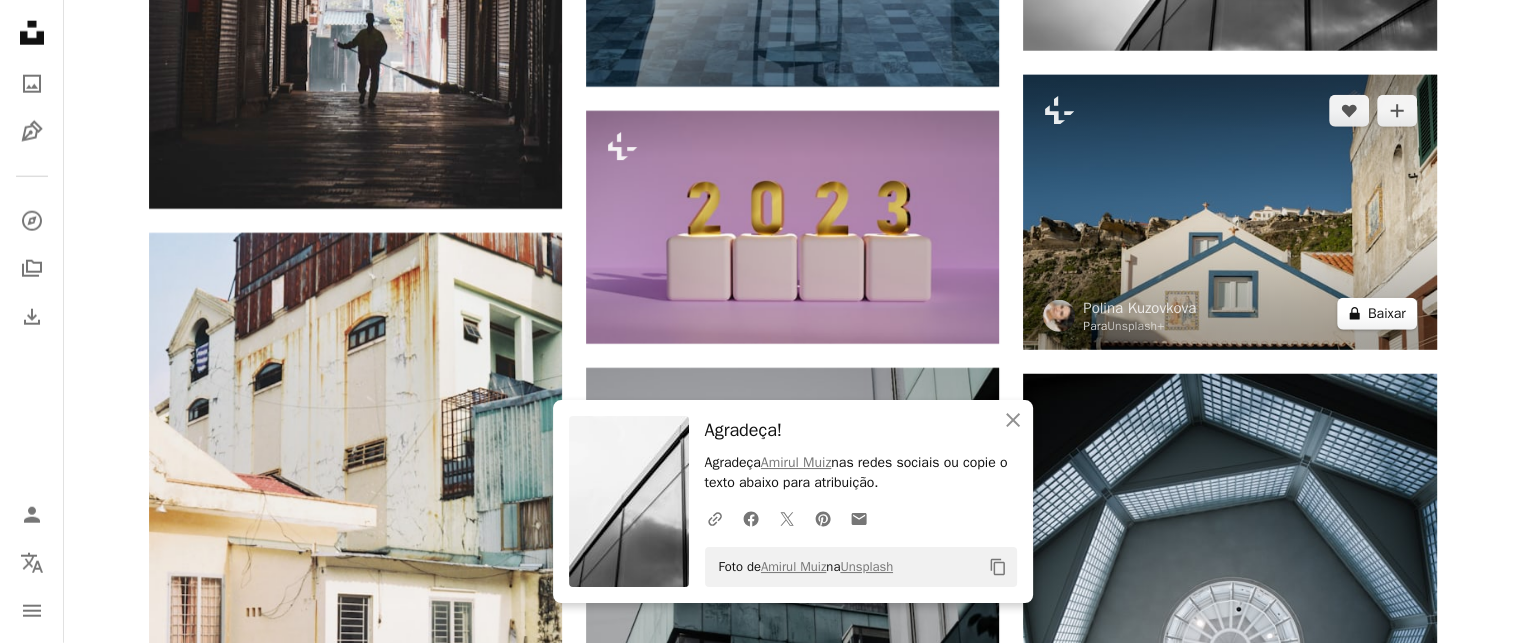 click on "A lock   Baixar" at bounding box center (1377, 314) 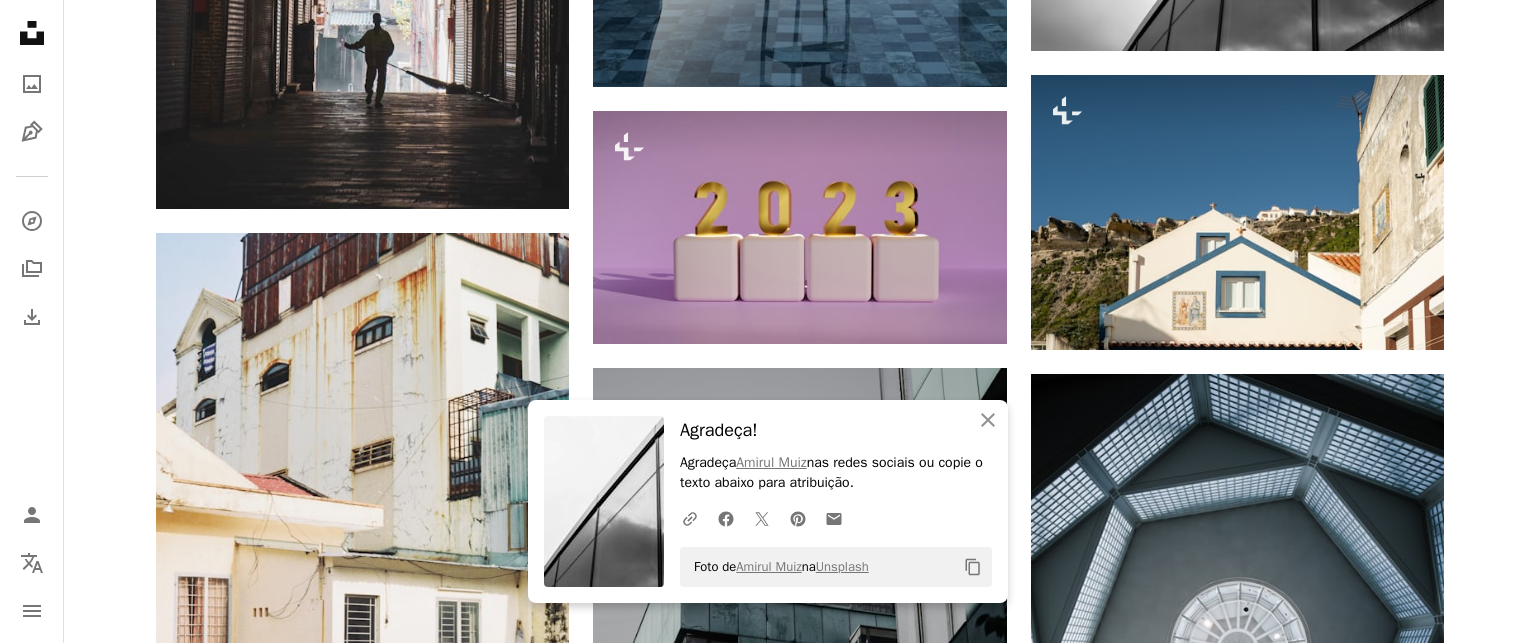 click on "Agradeça! Agradeça  [FIRST] [LAST]  nas redes sociais ou copie o texto abaixo para atribuição. A URL sharing icon (chains) Facebook icon X (formerly Twitter) icon Pinterest icon An envelope Foto de  [FIRST] [LAST]  na  Unsplash
Copy content Imagens premium, prontas para usar. Obtenha acesso ilimitado. A plus sign Conteúdo para associados adicionado mensalmente A plus sign Downloads royalty-free ilimitados A plus sign Ilustrações  Lançamento A plus sign Proteções legais aprimoradas anual 66%  de desconto mensal $ 12   $ 4 USD por mês * Assine a  Unsplash+ *Quando pago anualmente, faturamento antecipado de  $ 48 Mais impostos aplicáveis. Renovação automática. Cancele quando quiser." at bounding box center [768, 4295] 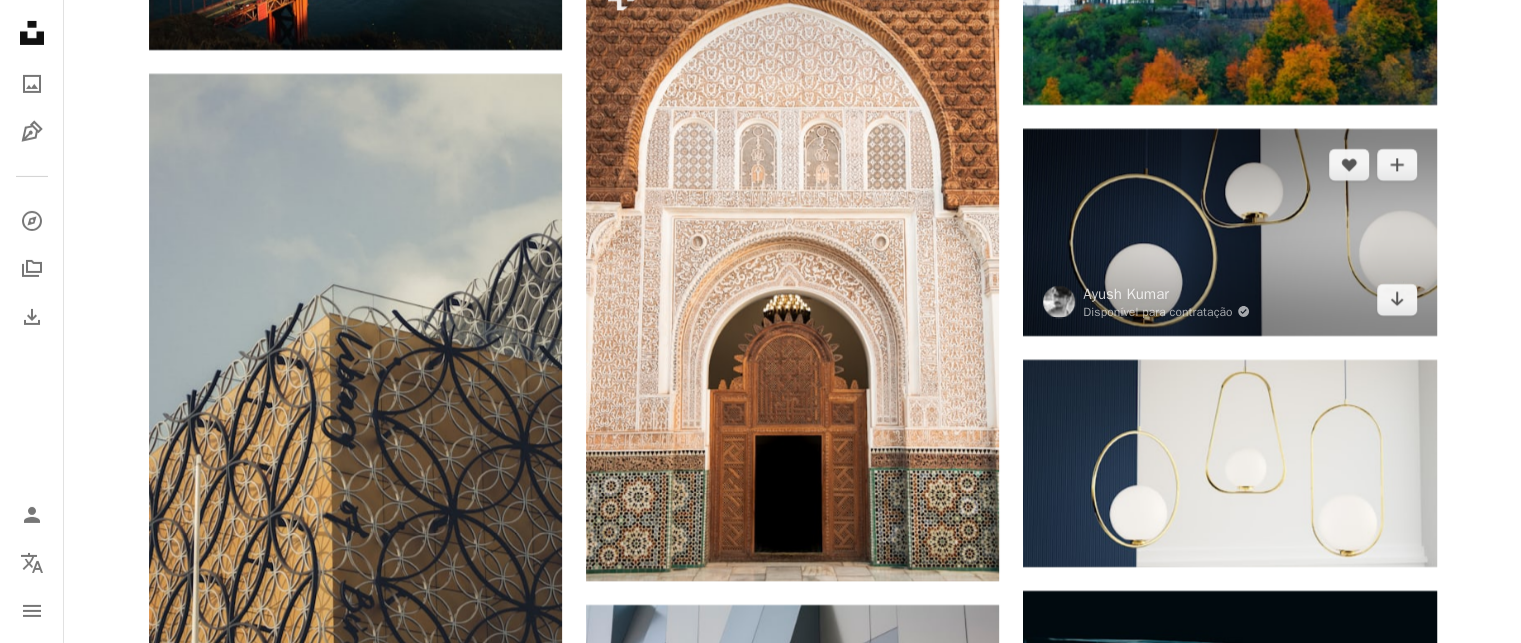 scroll, scrollTop: 151560, scrollLeft: 0, axis: vertical 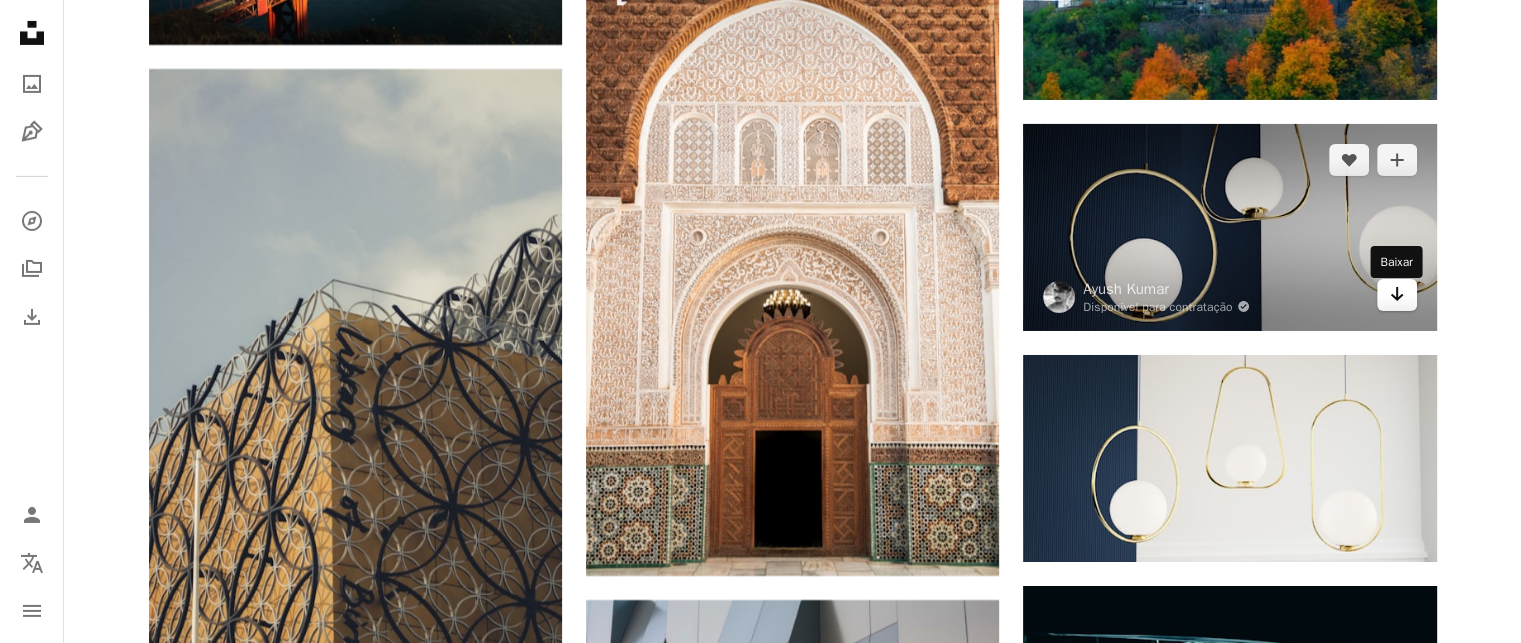 click on "Arrow pointing down" 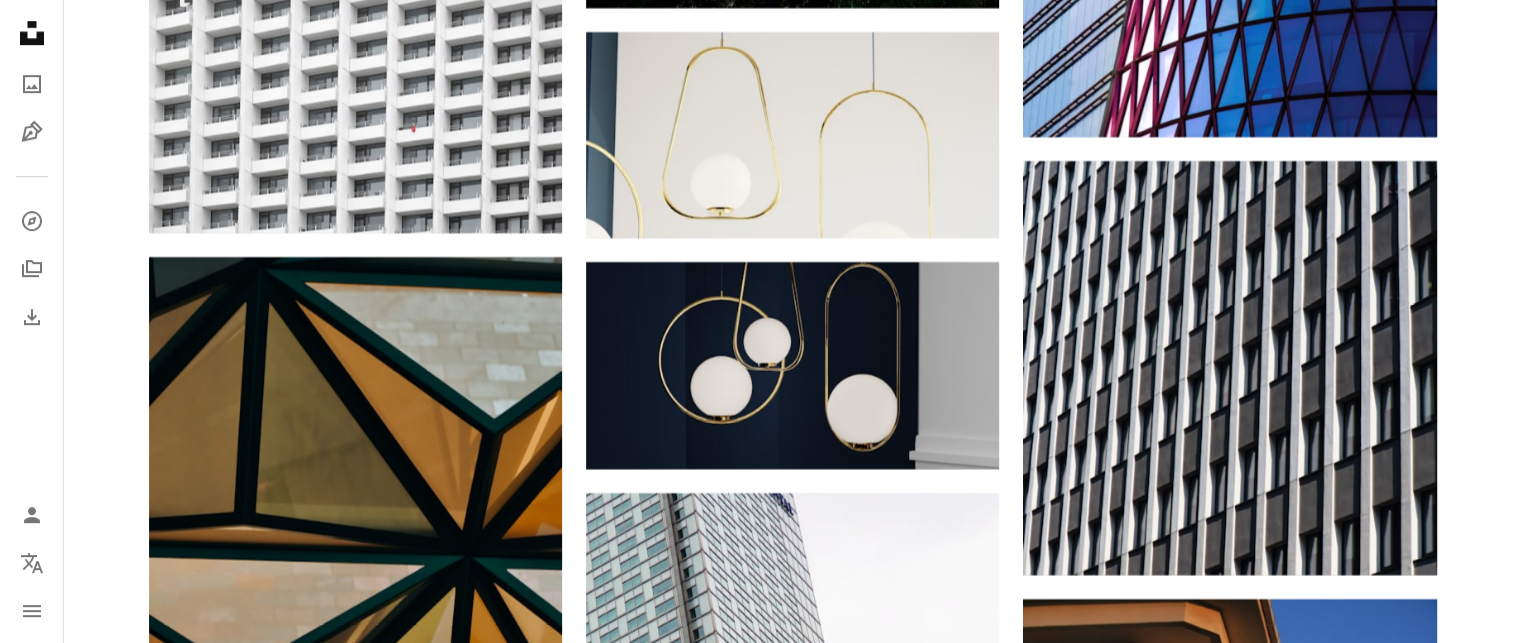 scroll, scrollTop: 153360, scrollLeft: 0, axis: vertical 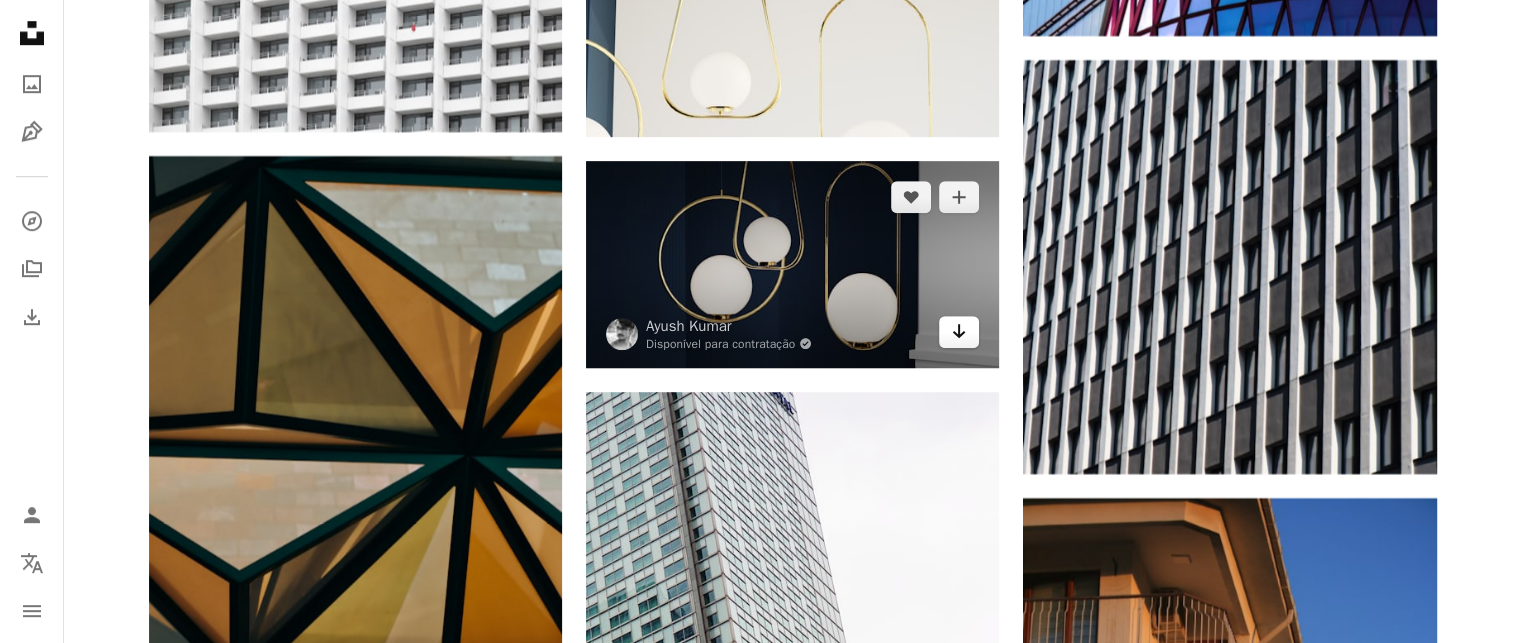 click on "Arrow pointing down" 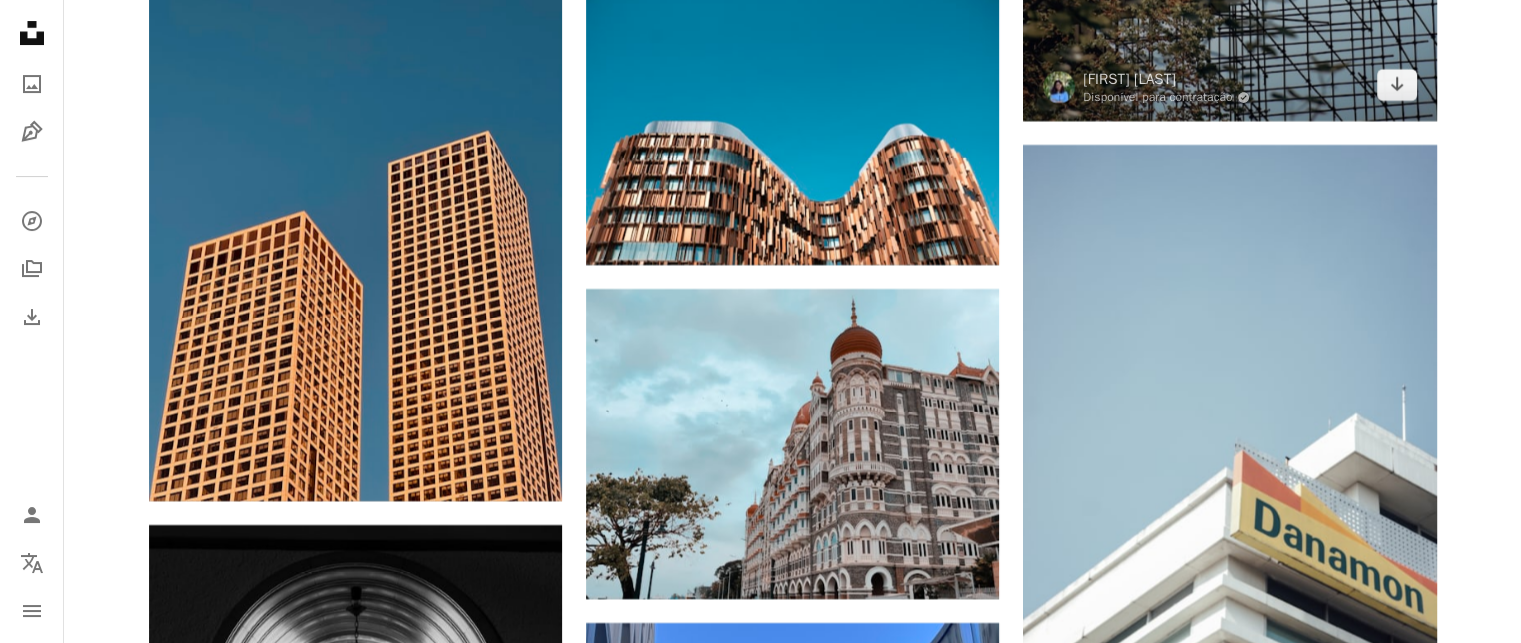 scroll, scrollTop: 160160, scrollLeft: 0, axis: vertical 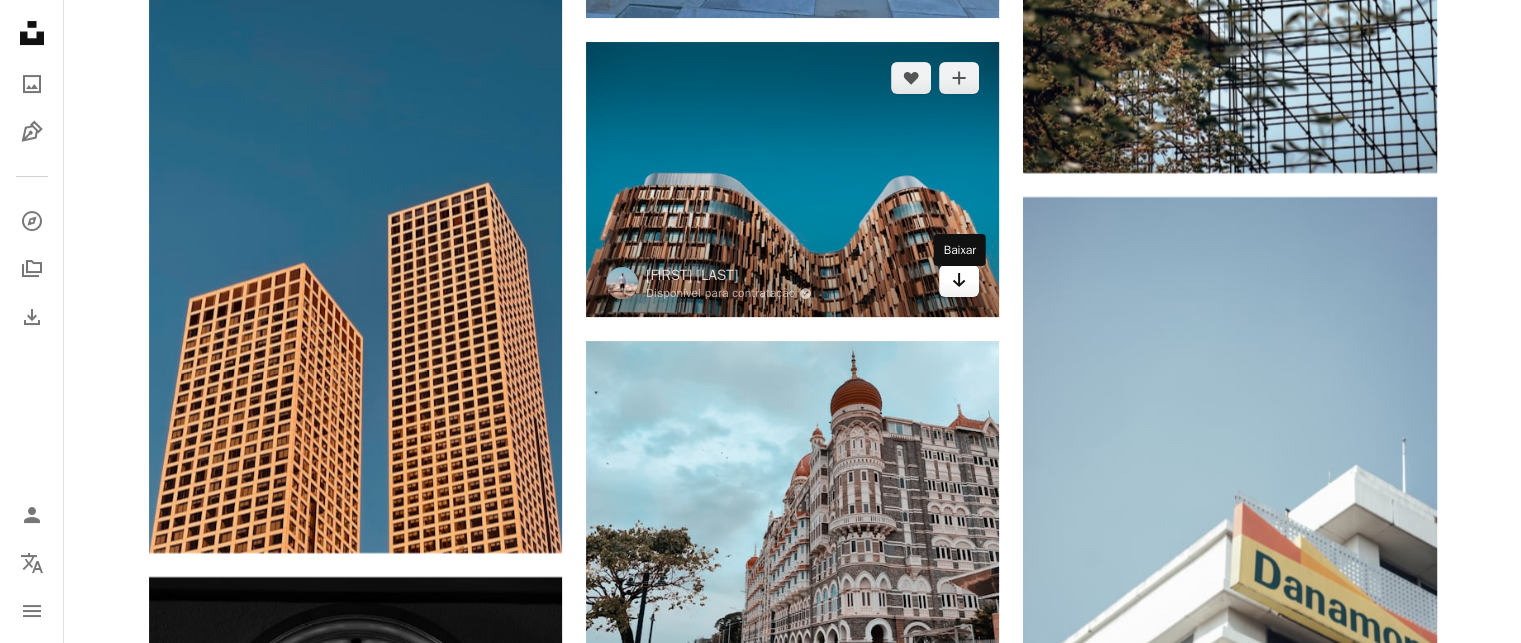 click 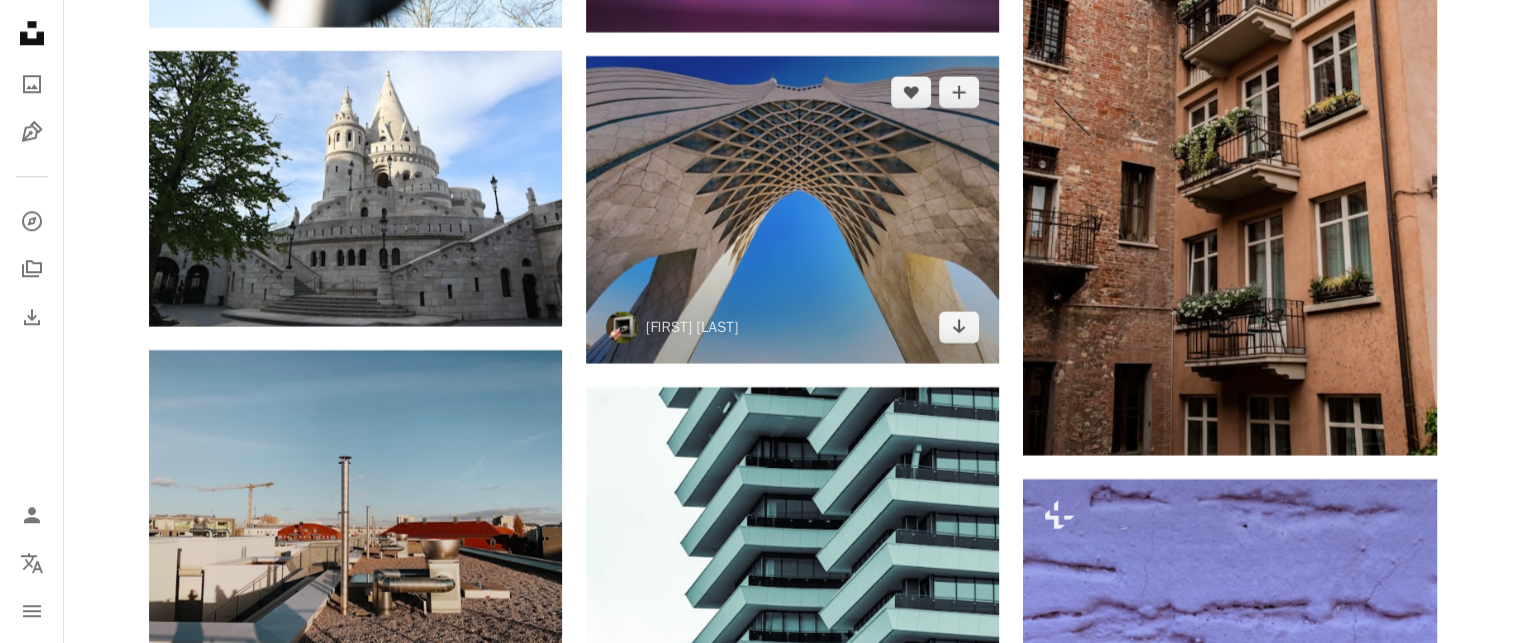 scroll, scrollTop: 161560, scrollLeft: 0, axis: vertical 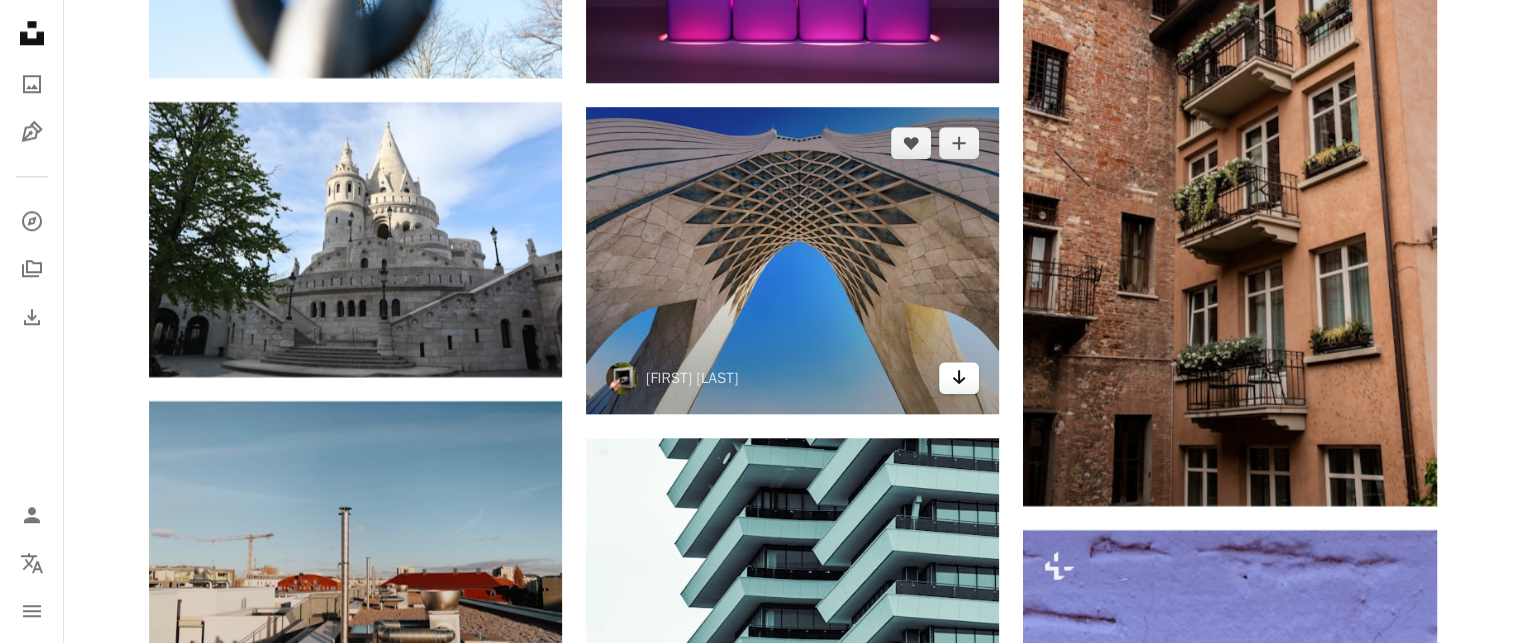 click on "Arrow pointing down" at bounding box center (959, 378) 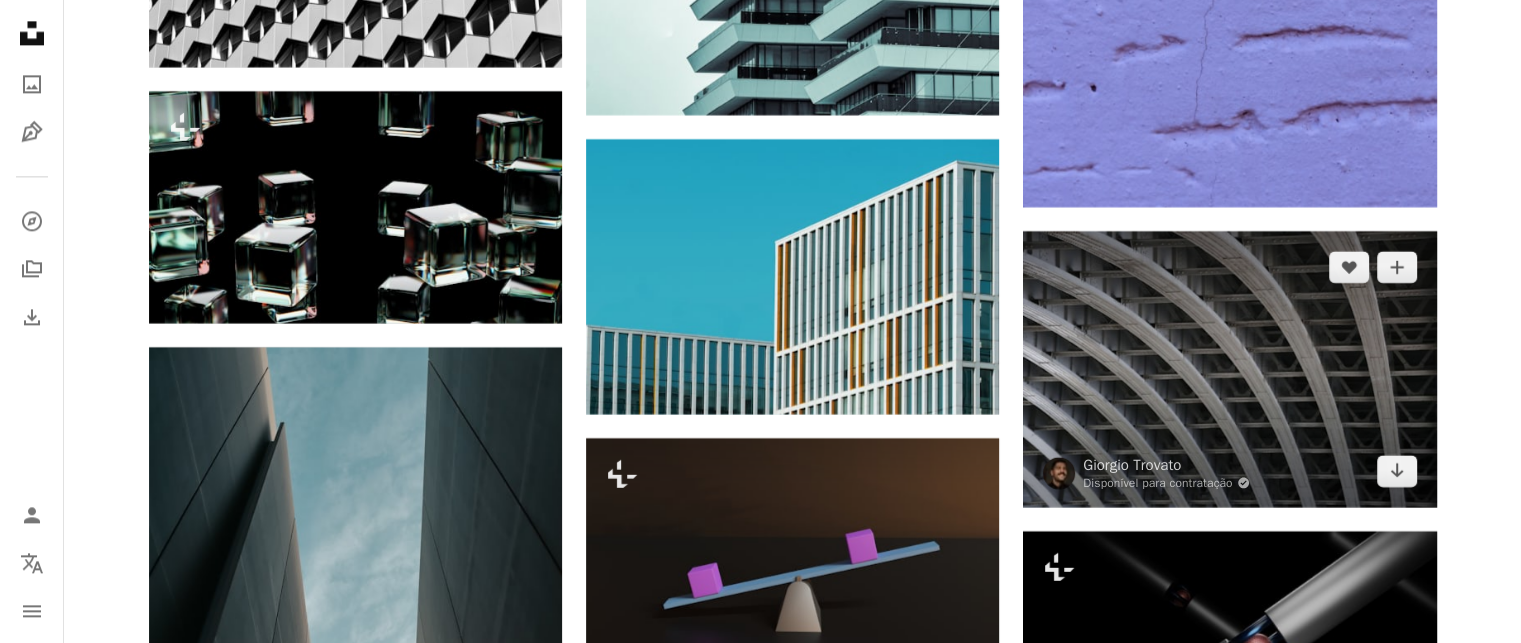 scroll, scrollTop: 162660, scrollLeft: 0, axis: vertical 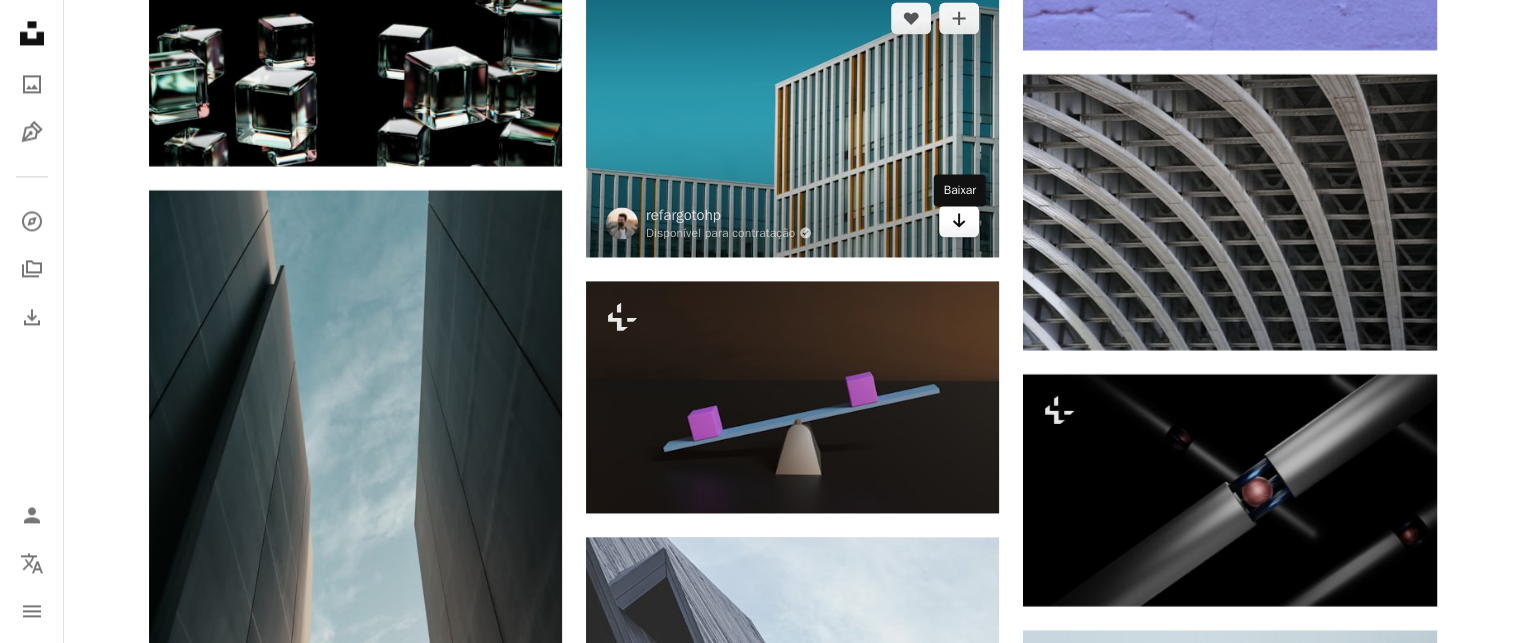 click on "Arrow pointing down" at bounding box center [959, 221] 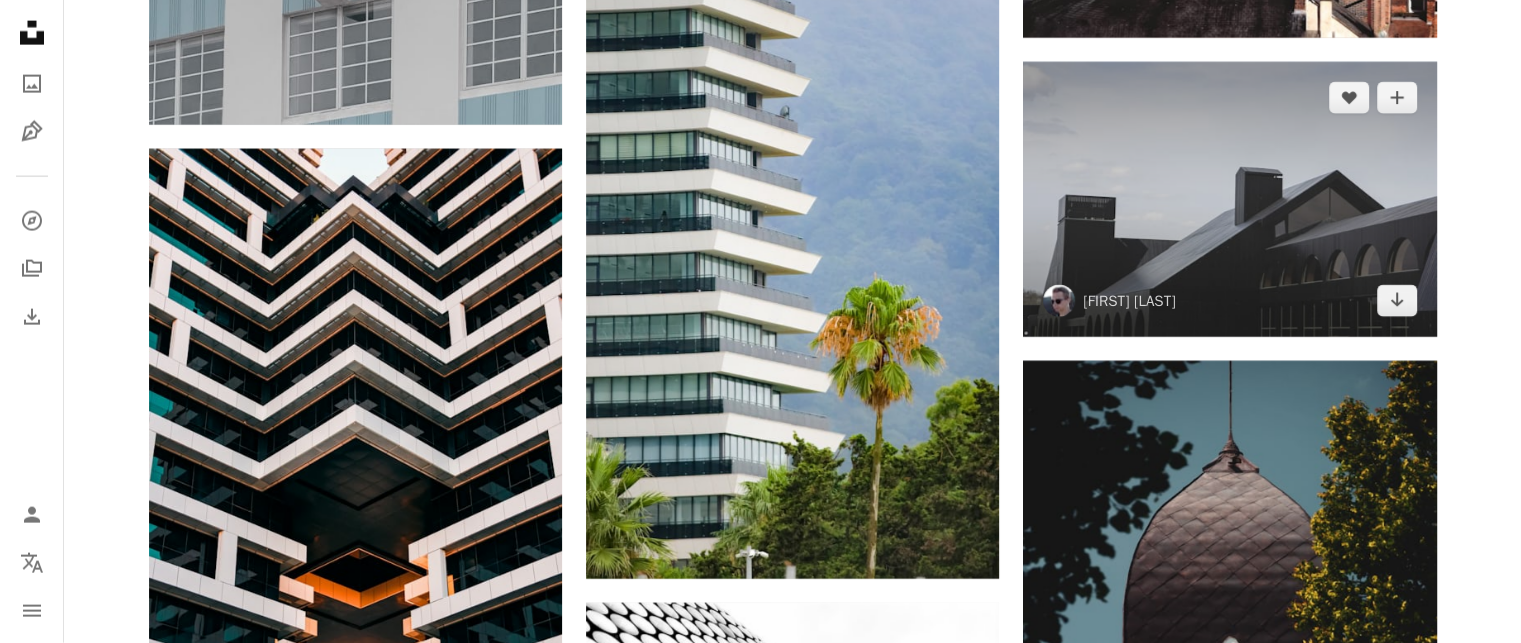 scroll, scrollTop: 164460, scrollLeft: 0, axis: vertical 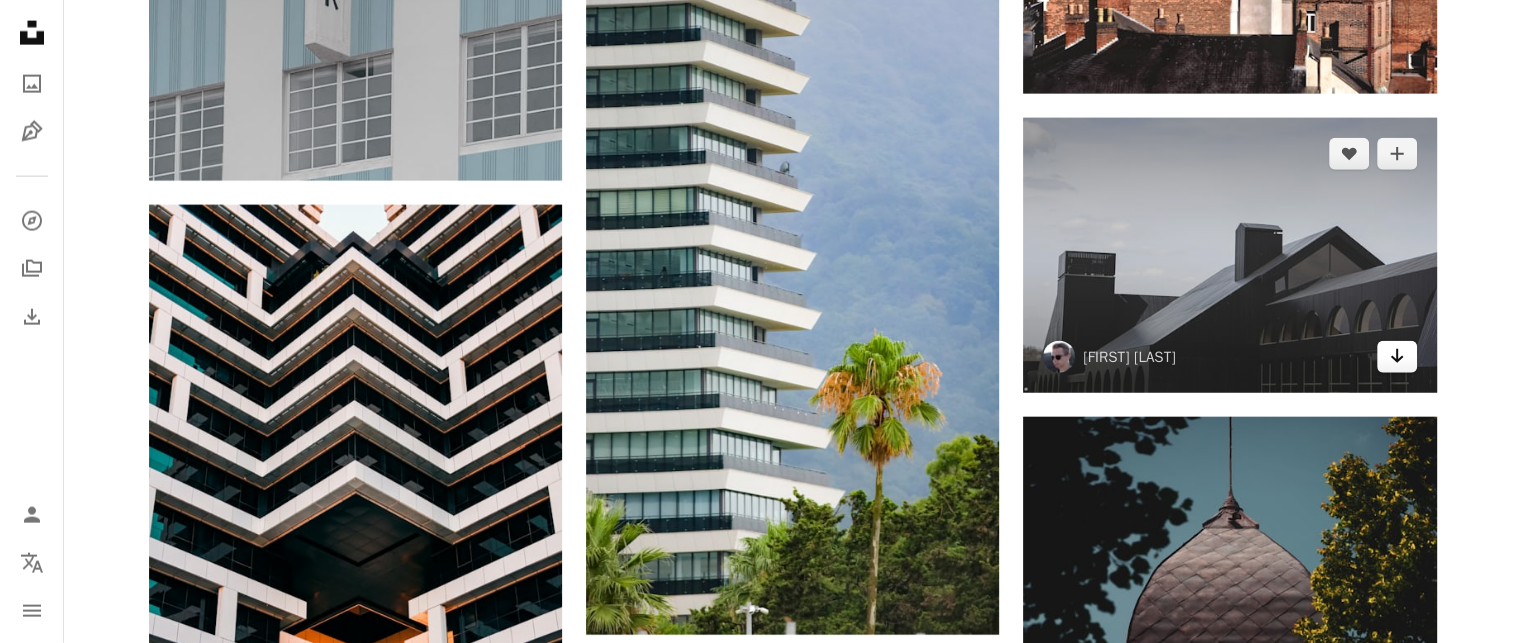 click on "Arrow pointing down" 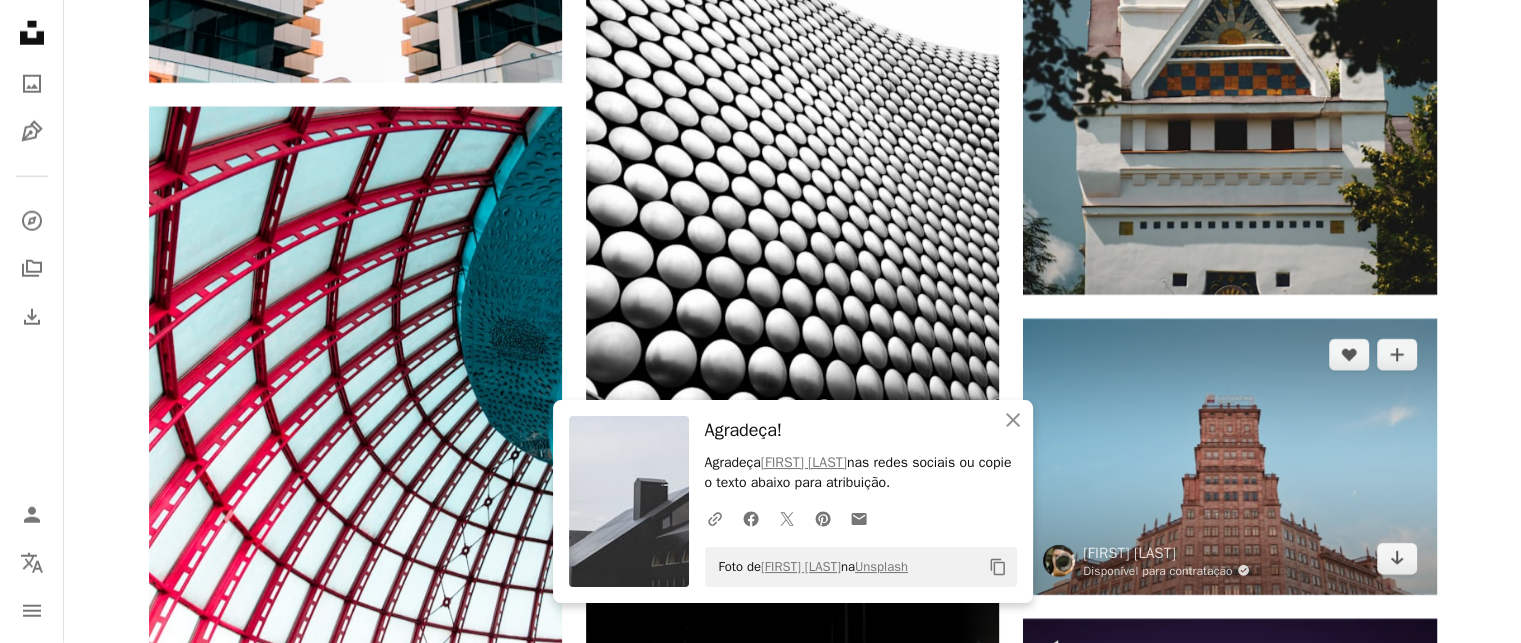 scroll, scrollTop: 165460, scrollLeft: 0, axis: vertical 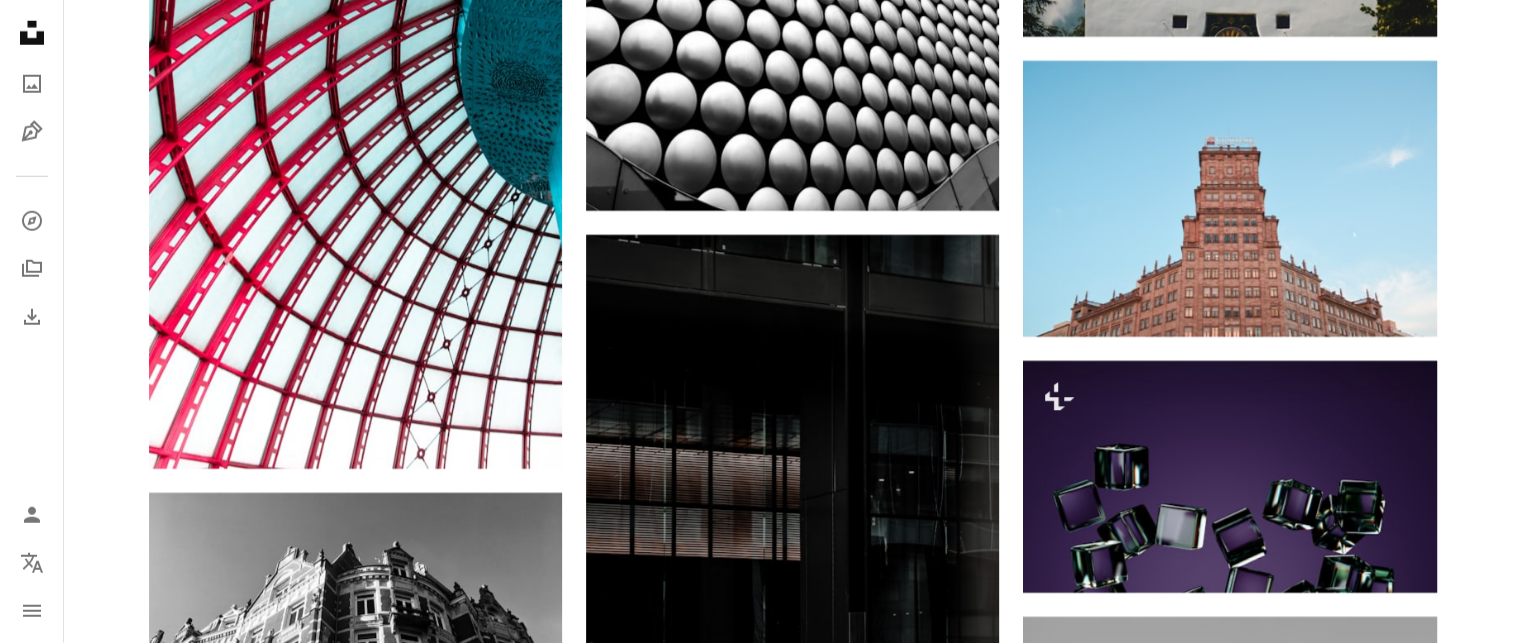 click on "Plus sign for Unsplash+ A heart A plus sign [FIRST] [LAST] Para  Unsplash+ A lock   Baixar A heart A plus sign [FIRST] [LAST] Disponível para contratação A checkmark inside of a circle Arrow pointing down Plus sign for Unsplash+ A heart A plus sign [FIRST] Para  Unsplash+ A lock   Baixar A heart A plus sign [FIRST] [LAST] Disponível para contratação A checkmark inside of a circle Arrow pointing down A heart A plus sign [FIRST] Disponível para contratação A checkmark inside of a circle Arrow pointing down A heart A plus sign [FIRST] [LAST] Disponível para contratação A checkmark inside of a circle Arrow pointing down A heart A plus sign [FIRST] [LAST] Disponível para contratação A checkmark inside of a circle Arrow pointing down Plus sign for Unsplash+ A heart A plus sign [FIRST] [LAST] Para  Unsplash+ A lock   Baixar A heart A plus sign [FIRST] [LAST] Arrow pointing down Plus sign for Unsplash+ A heart A plus sign [FIRST] [LAST] Para  Unsplash+ A lock   Baixar Learn More" at bounding box center (792, -80550) 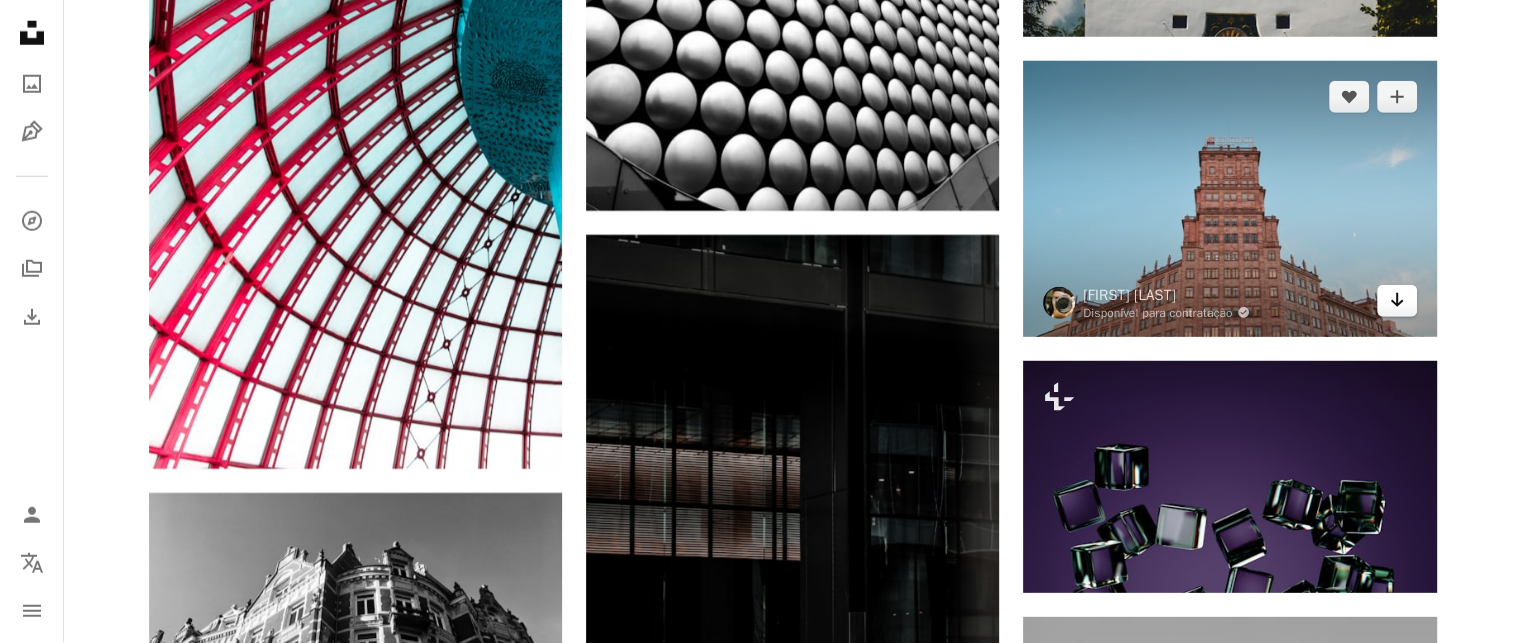 click on "Arrow pointing down" 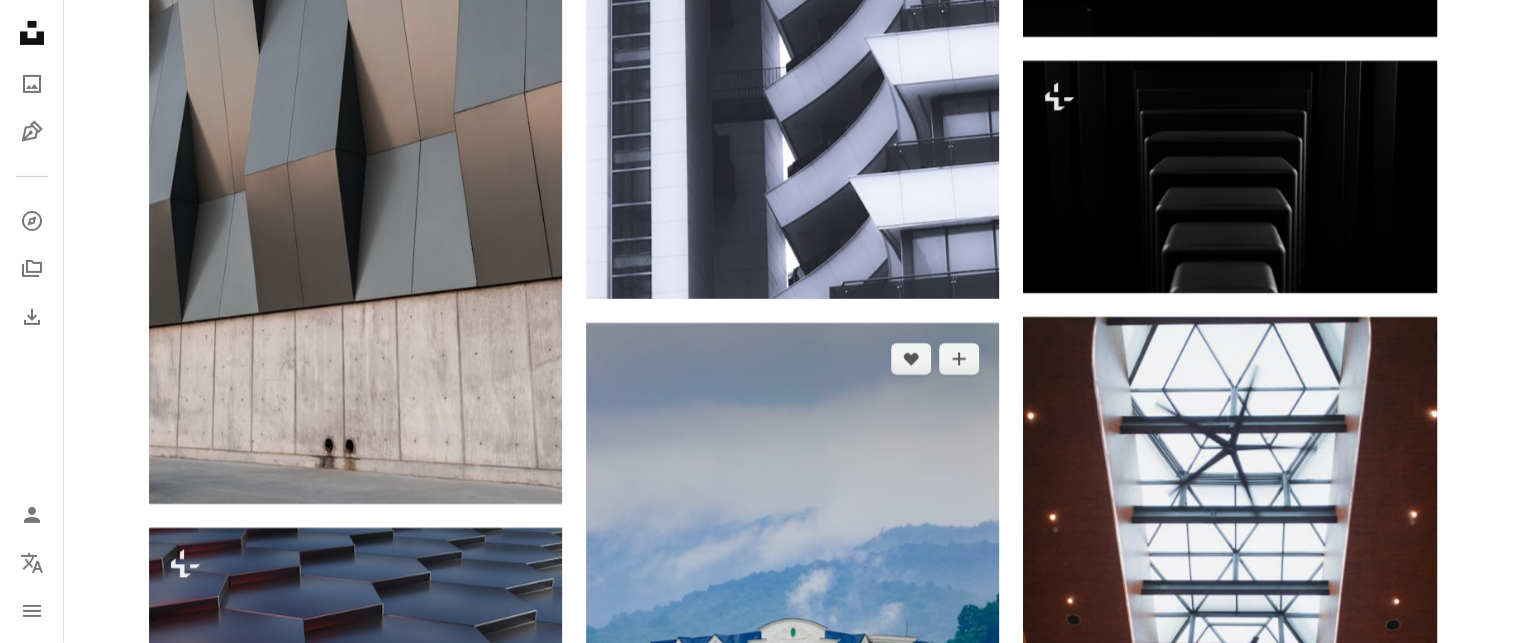 scroll, scrollTop: 167060, scrollLeft: 0, axis: vertical 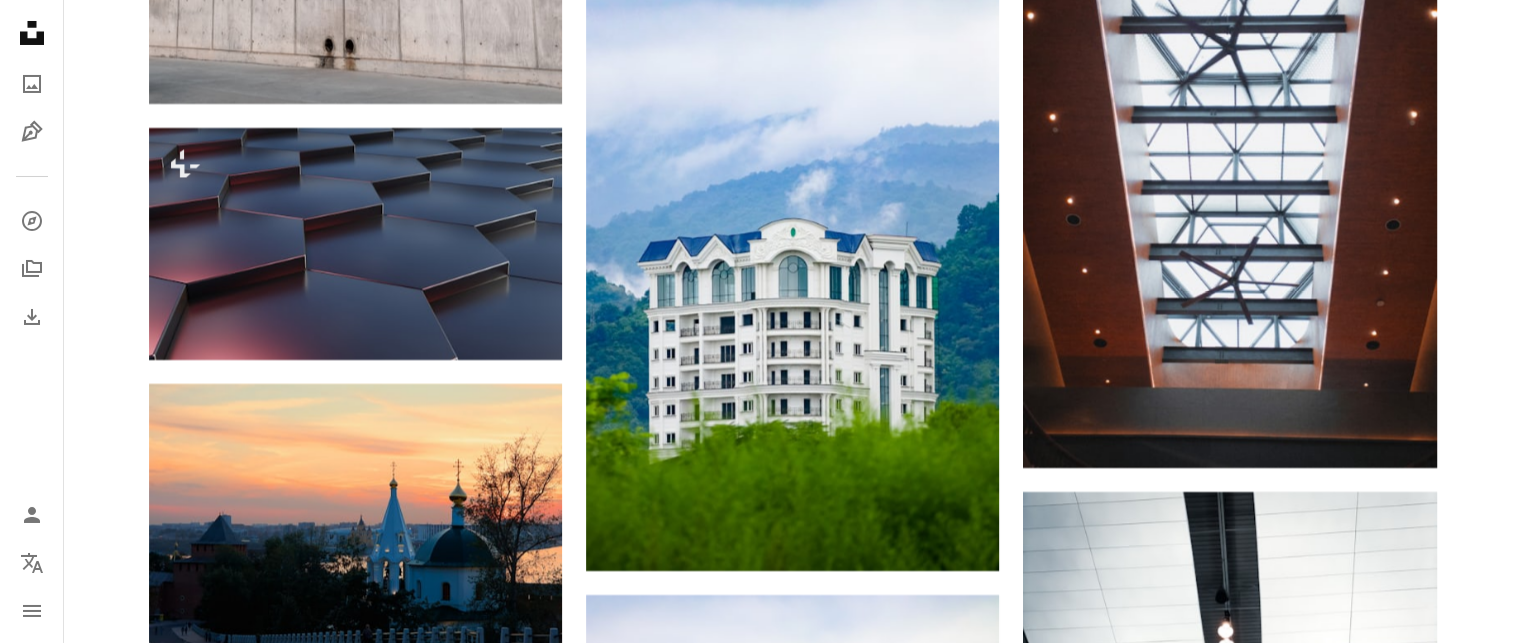 click on "Plus sign for Unsplash+ A heart A plus sign [FIRST] [LAST] Para  Unsplash+ A lock   Baixar A heart A plus sign [FIRST] [LAST] Disponível para contratação A checkmark inside of a circle Arrow pointing down Plus sign for Unsplash+ A heart A plus sign [FIRST] Para  Unsplash+ A lock   Baixar A heart A plus sign [FIRST] [LAST] Disponível para contratação A checkmark inside of a circle Arrow pointing down A heart A plus sign [FIRST] Disponível para contratação A checkmark inside of a circle Arrow pointing down A heart A plus sign [FIRST] [LAST] Disponível para contratação A checkmark inside of a circle Arrow pointing down A heart A plus sign [FIRST] [LAST] Disponível para contratação A checkmark inside of a circle Arrow pointing down Plus sign for Unsplash+ A heart A plus sign [FIRST] [LAST] Para  Unsplash+ A lock   Baixar A heart A plus sign [FIRST] [LAST] Arrow pointing down Plus sign for Unsplash+ A heart A plus sign [FIRST] [LAST] Para  Unsplash+ A lock   Baixar Learn More" at bounding box center (792, -80398) 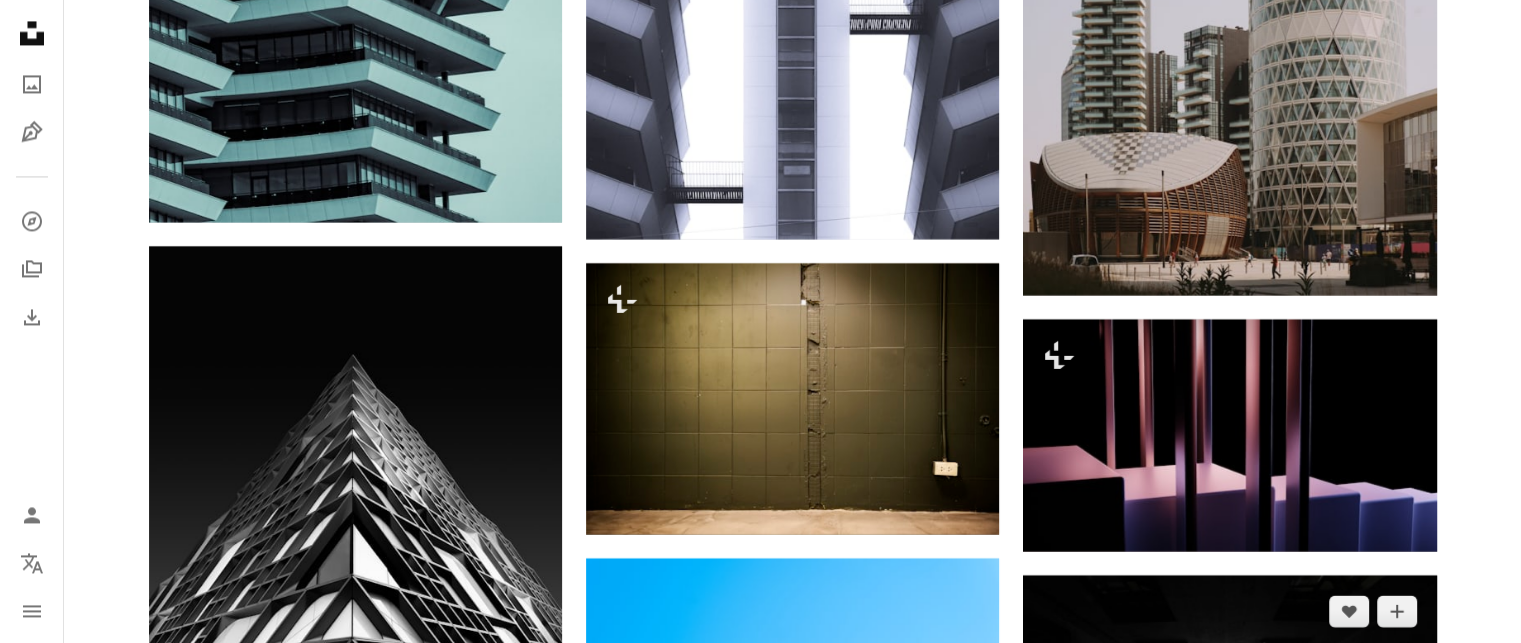 scroll, scrollTop: 171060, scrollLeft: 0, axis: vertical 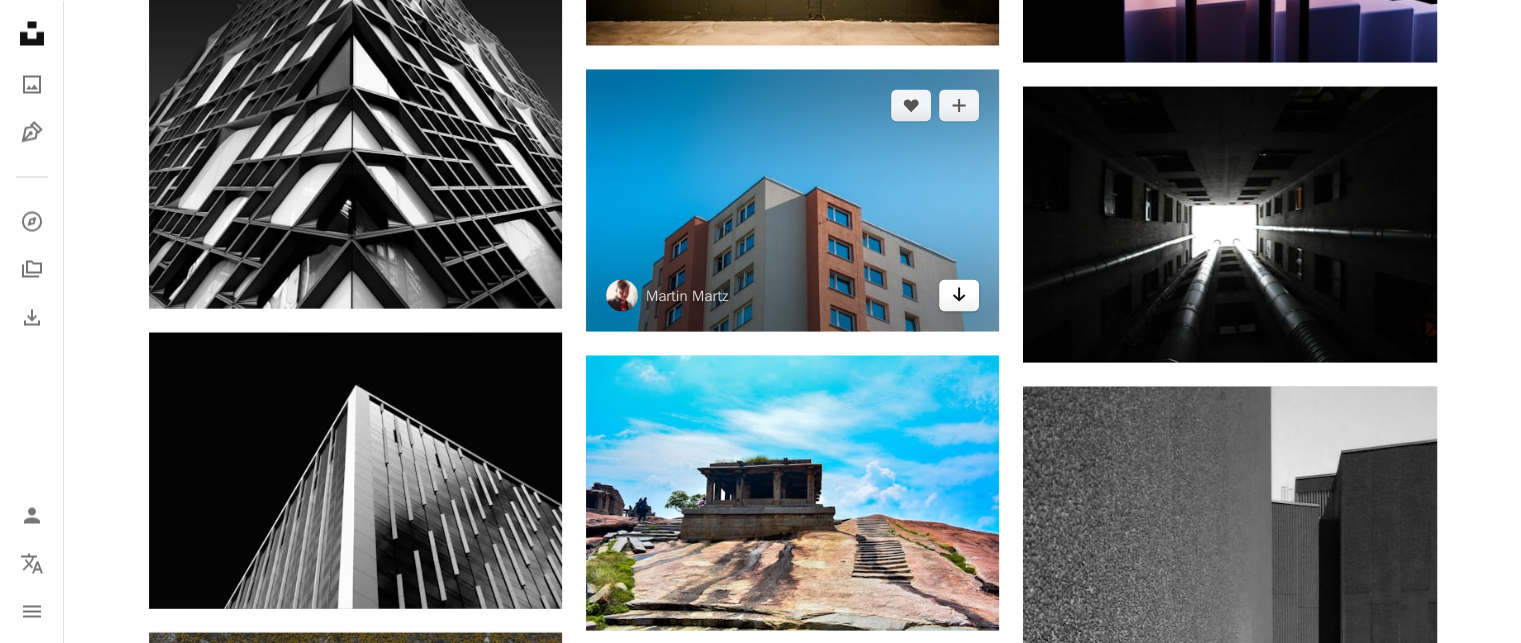 click on "Arrow pointing down" at bounding box center [959, 296] 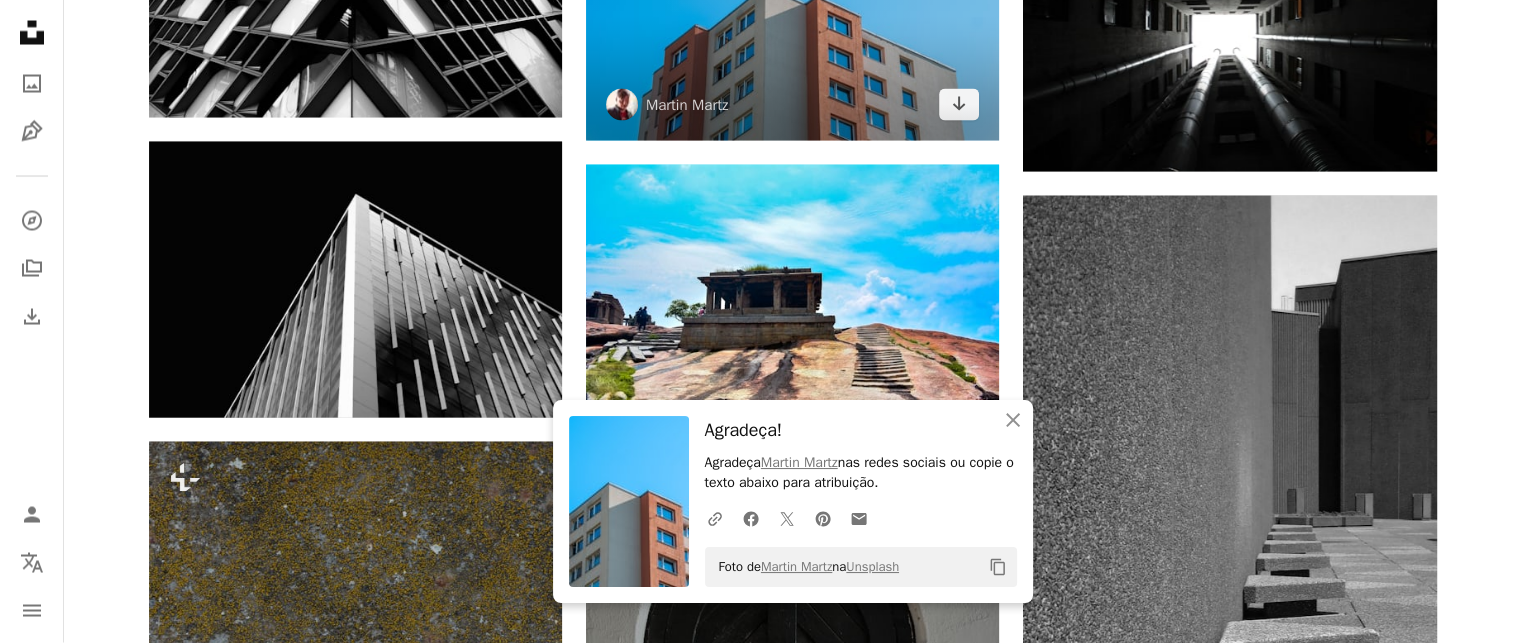 scroll, scrollTop: 171360, scrollLeft: 0, axis: vertical 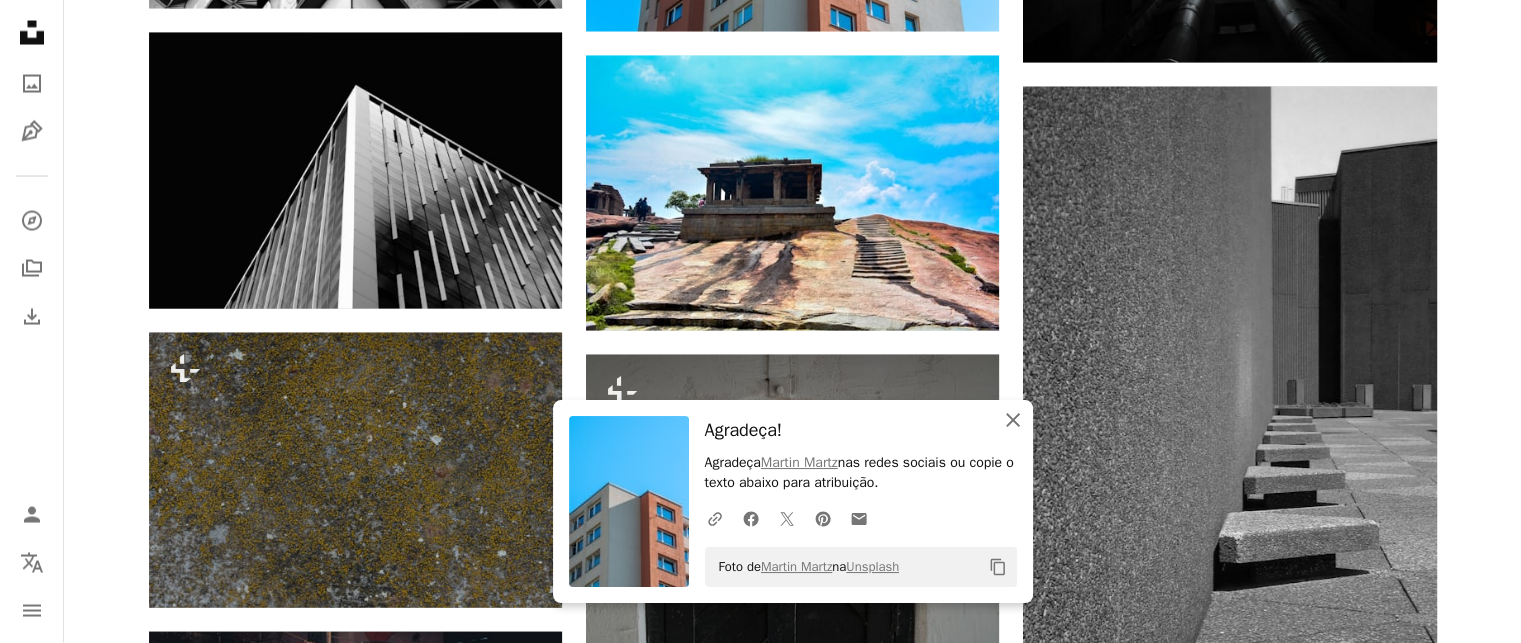 click on "An X shape" 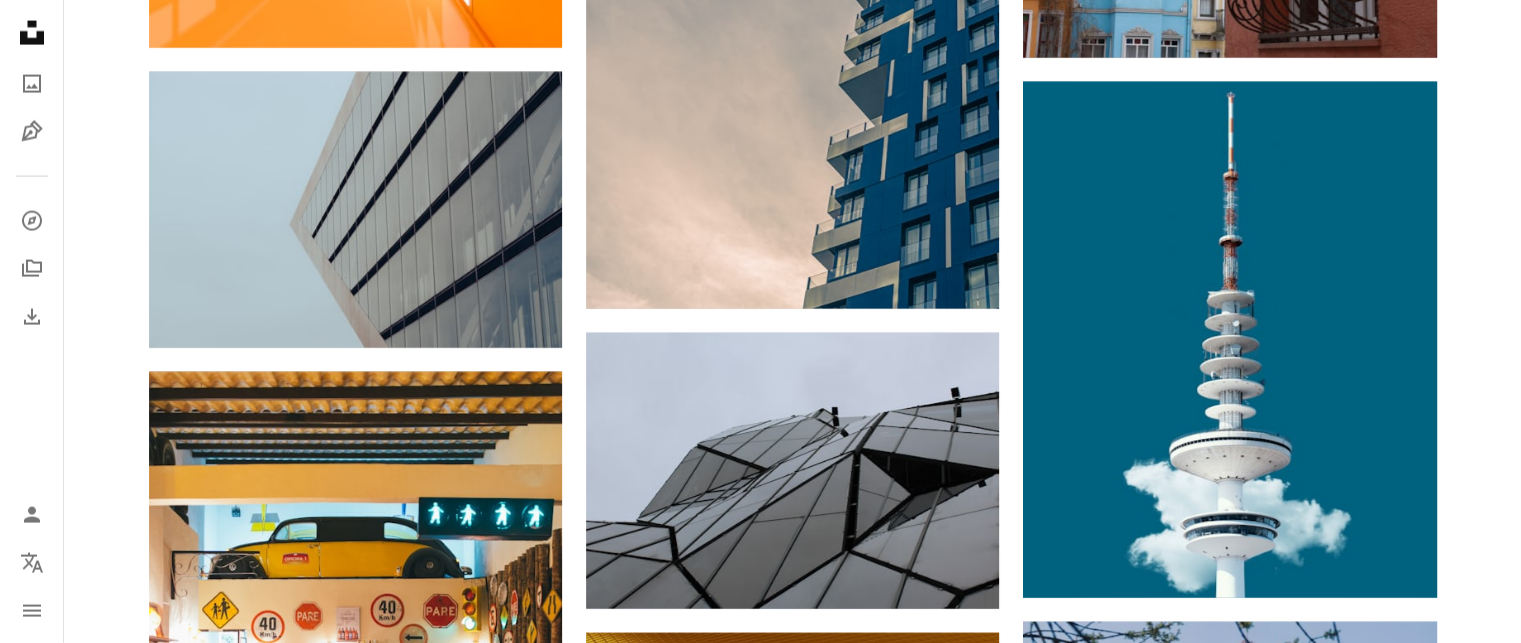 scroll, scrollTop: 179560, scrollLeft: 0, axis: vertical 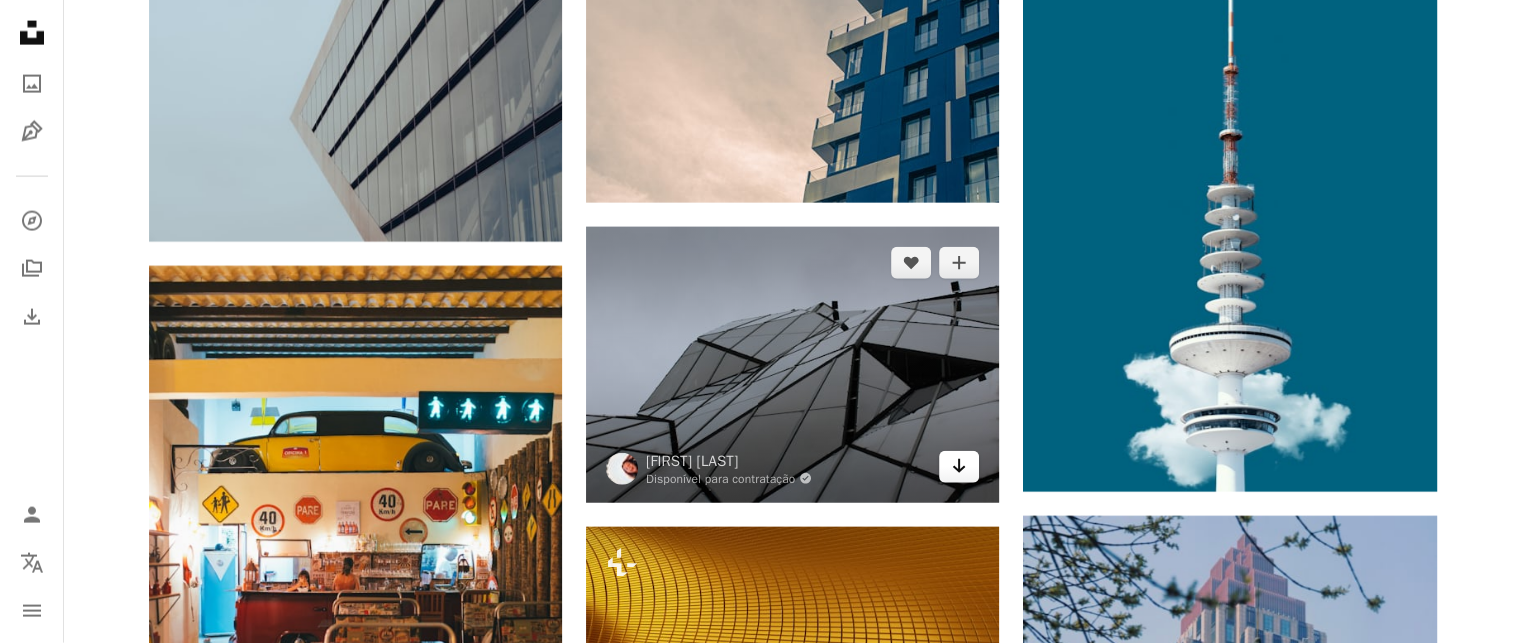 click on "Arrow pointing down" at bounding box center [959, 467] 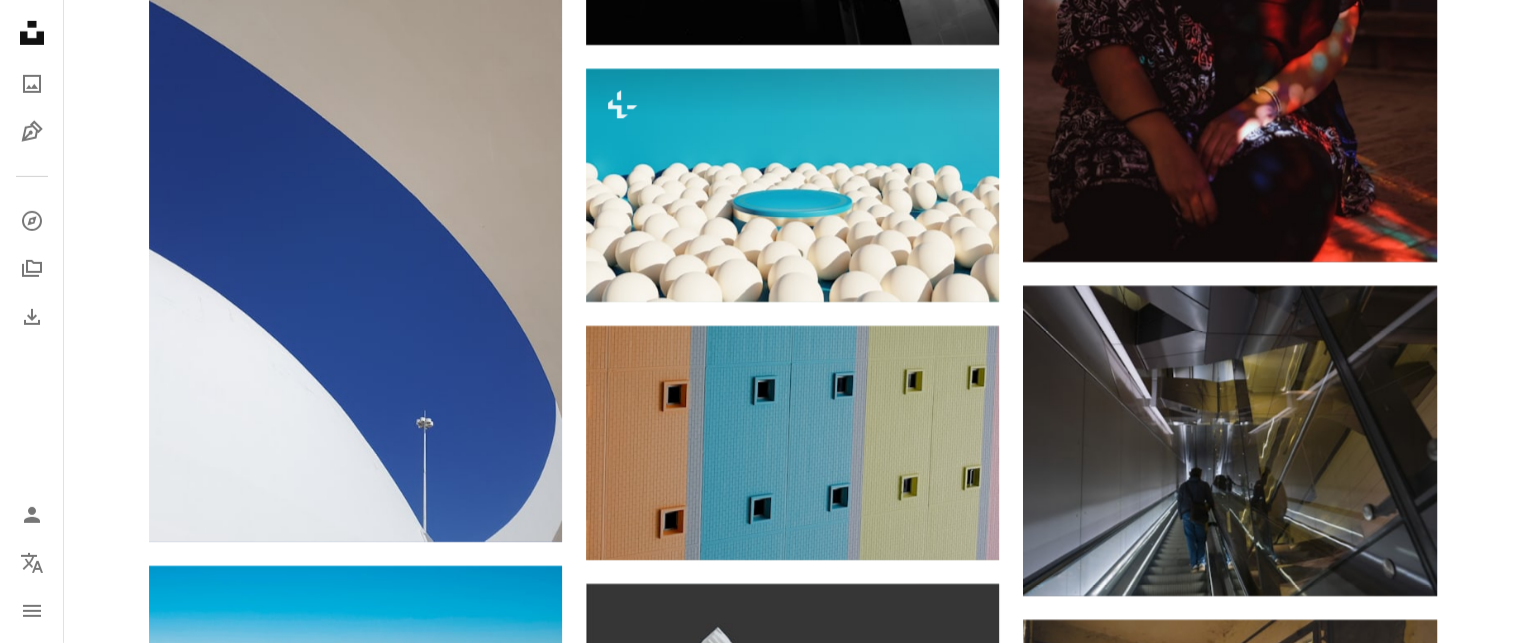 scroll, scrollTop: 181660, scrollLeft: 0, axis: vertical 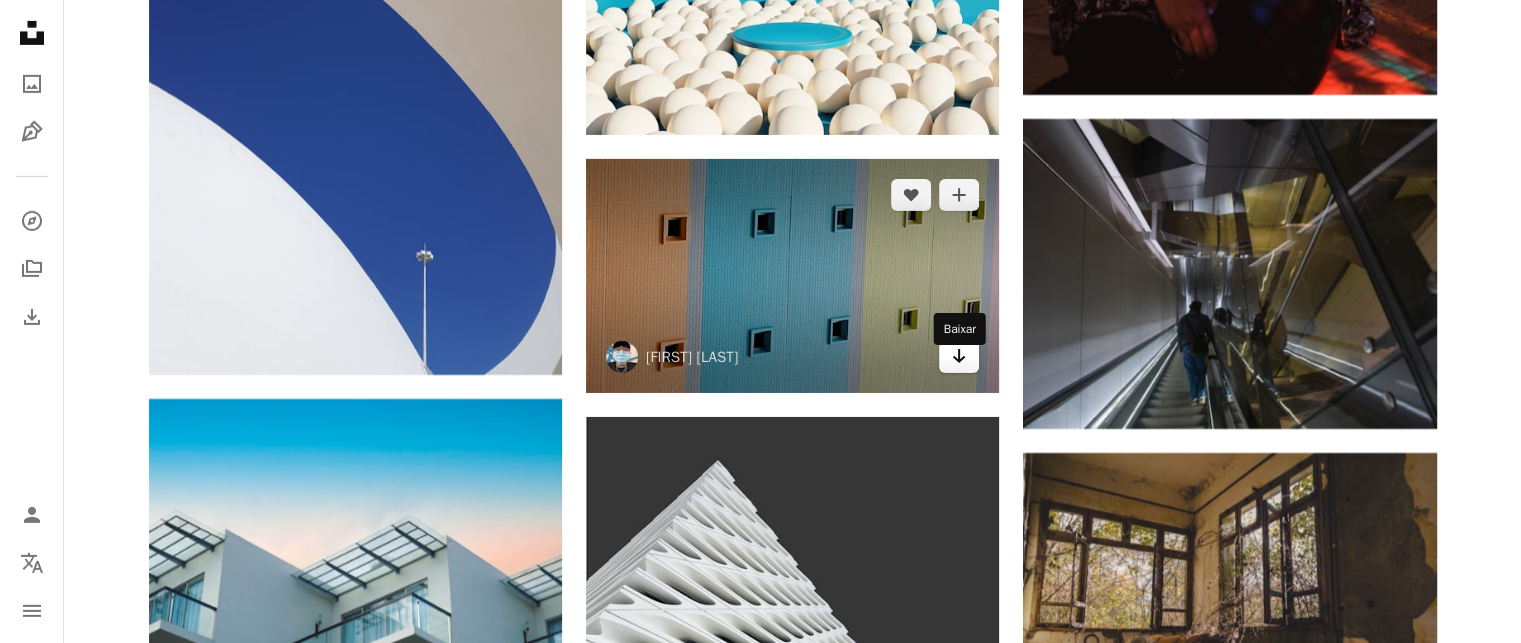 click on "Arrow pointing down" 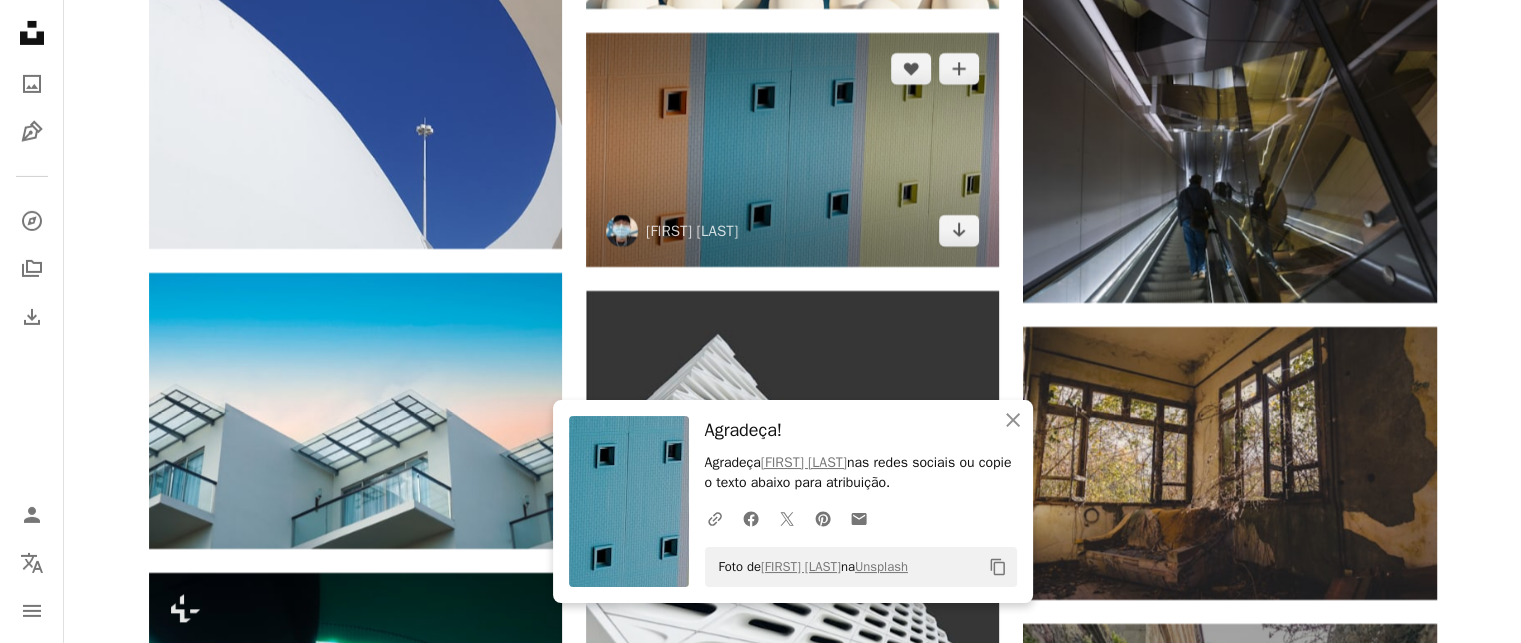 scroll, scrollTop: 182060, scrollLeft: 0, axis: vertical 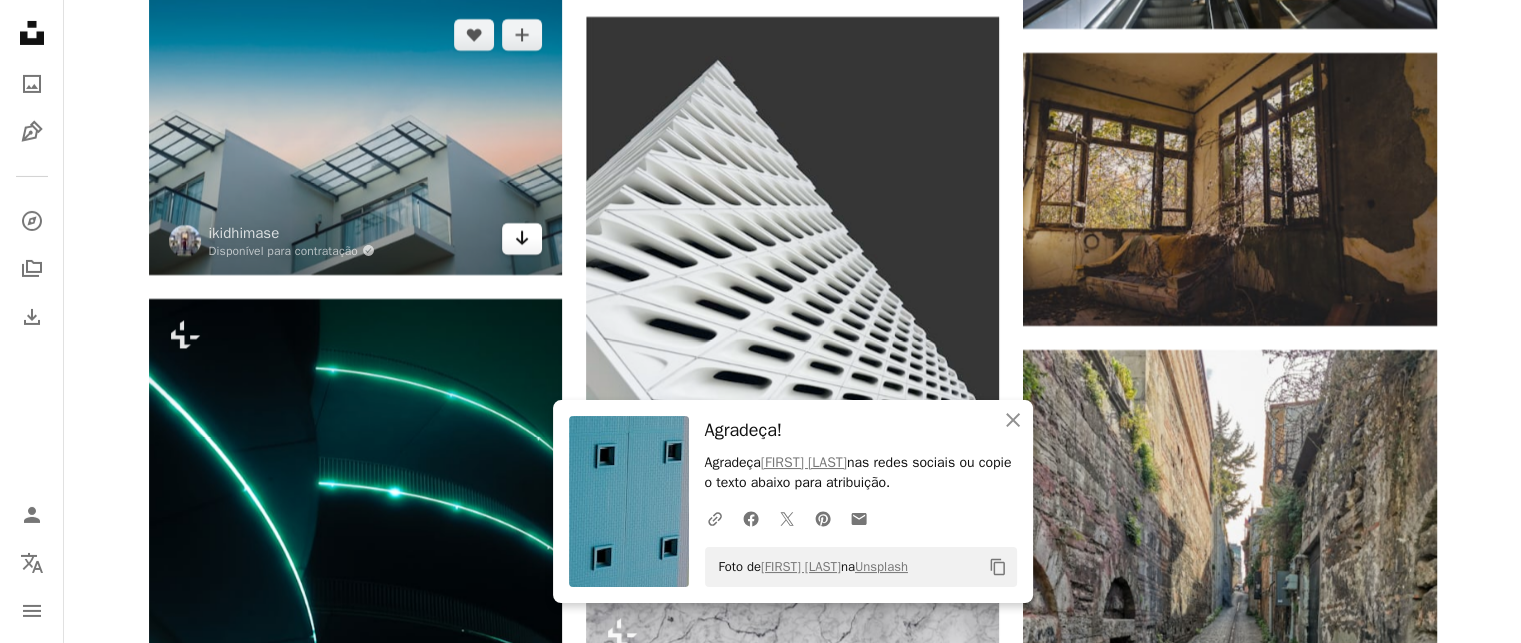 click on "Arrow pointing down" 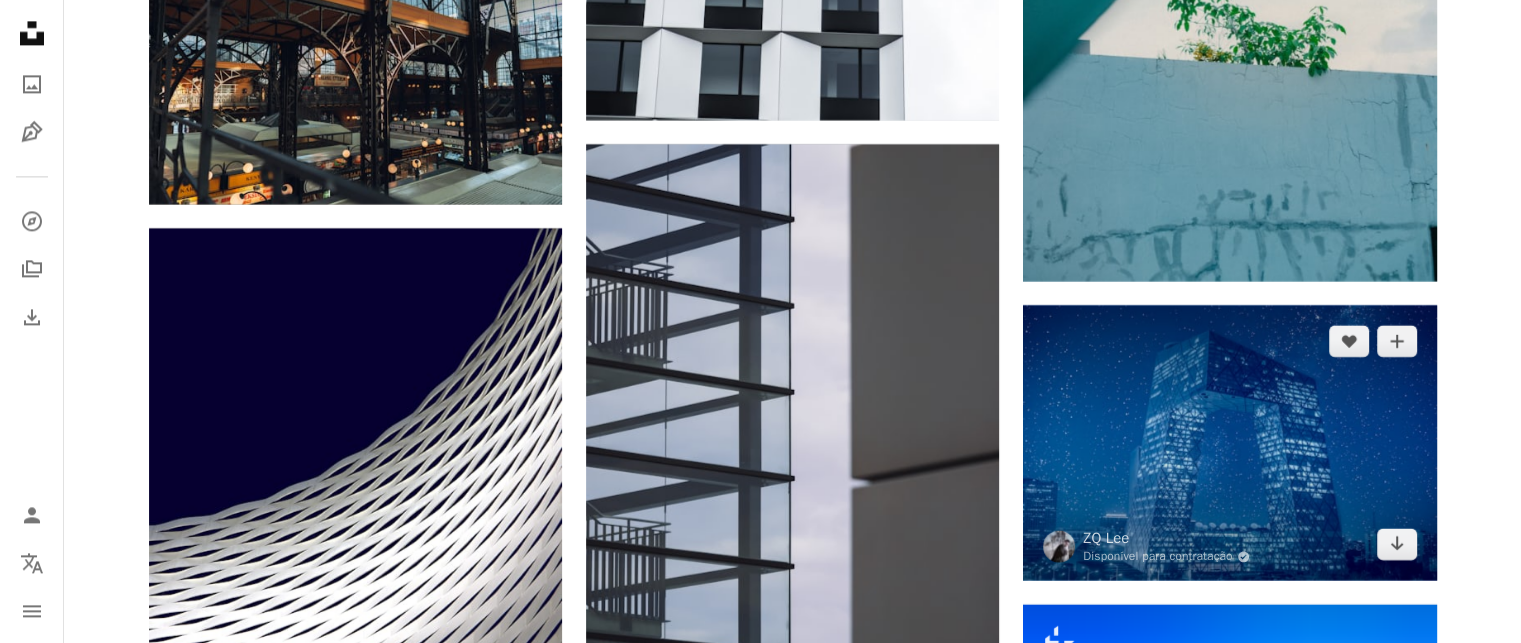 scroll, scrollTop: 192960, scrollLeft: 0, axis: vertical 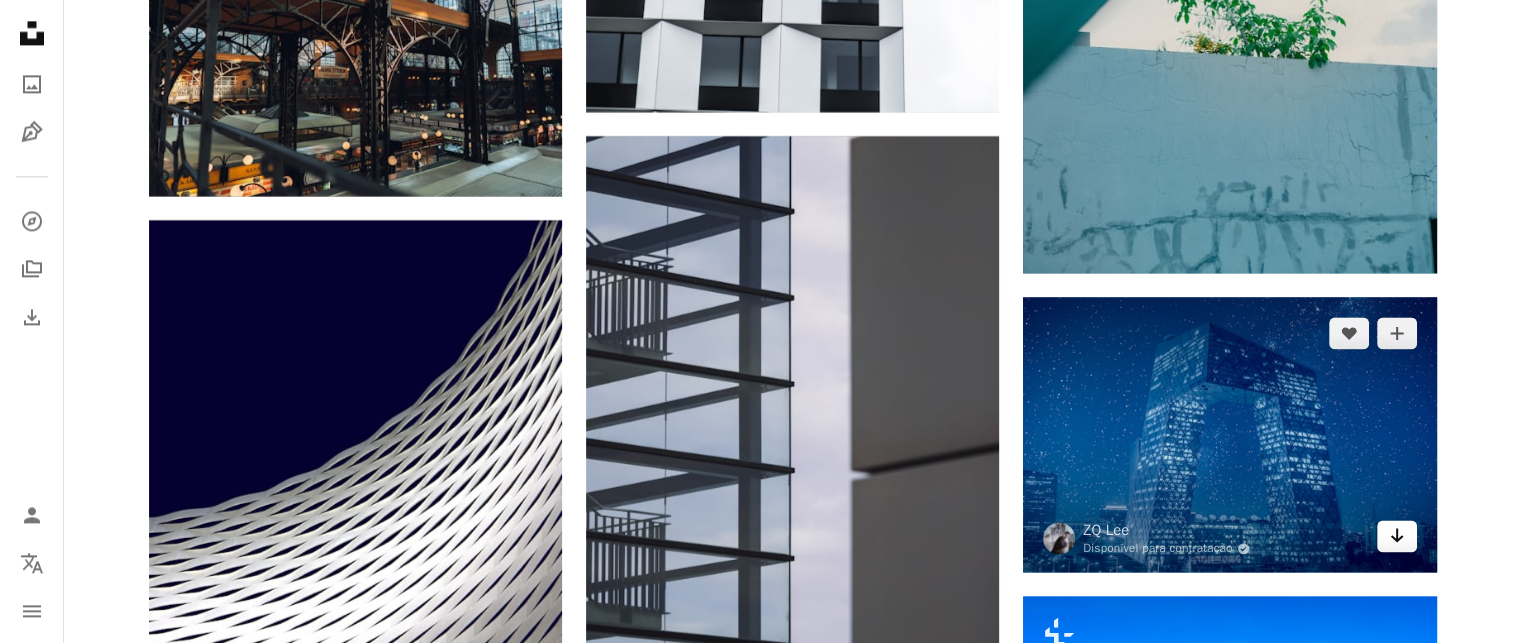 click on "Arrow pointing down" 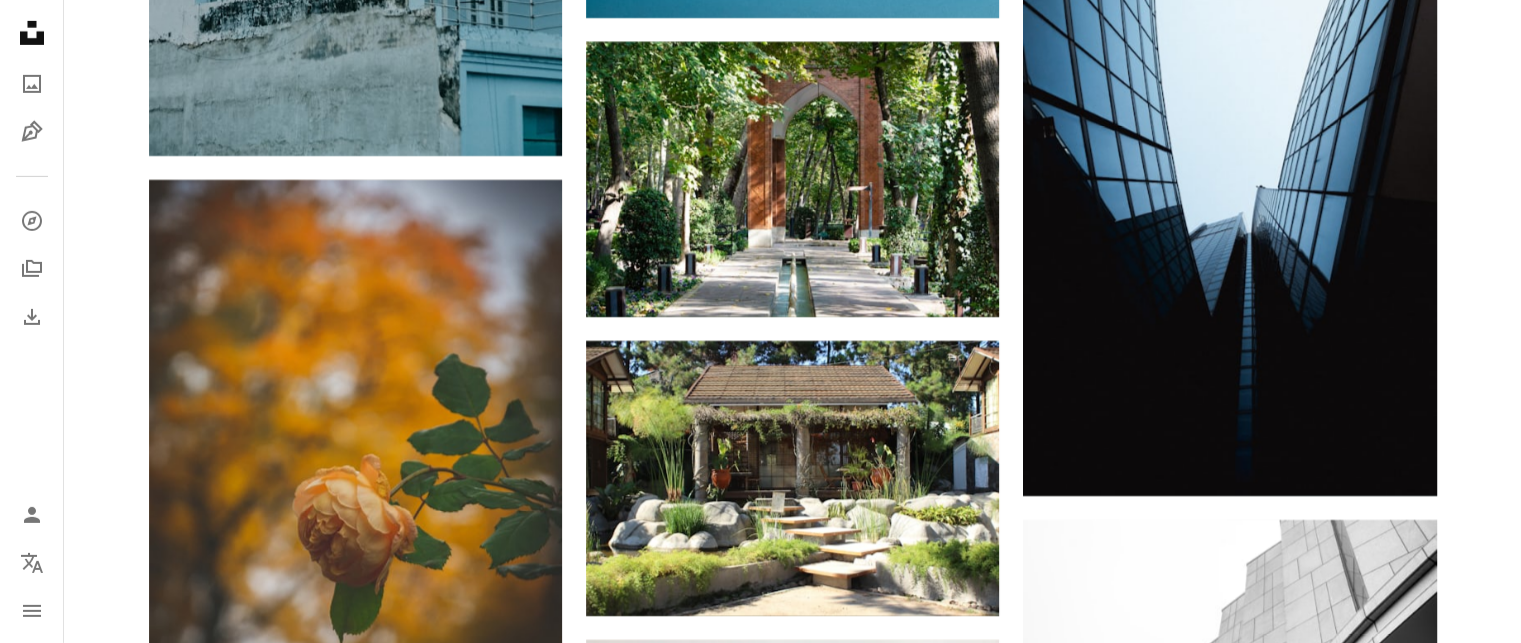 scroll, scrollTop: 196760, scrollLeft: 0, axis: vertical 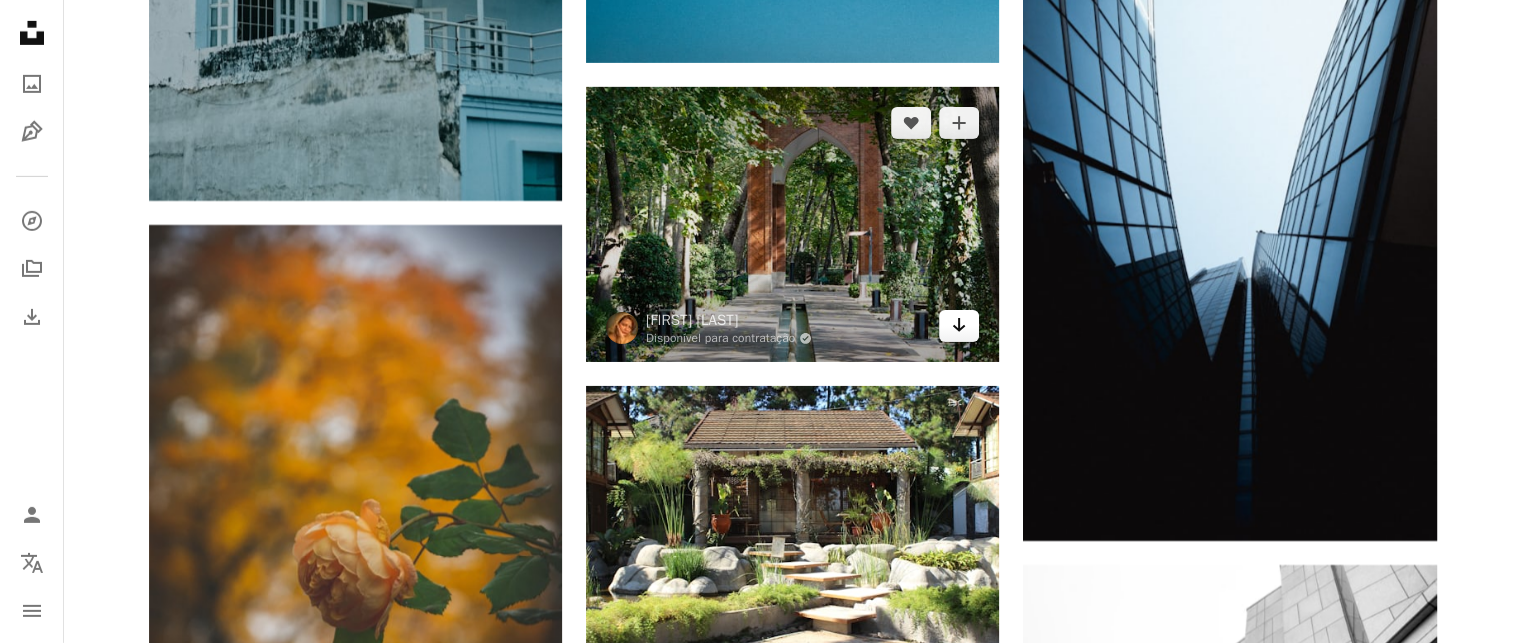 click on "Arrow pointing down" 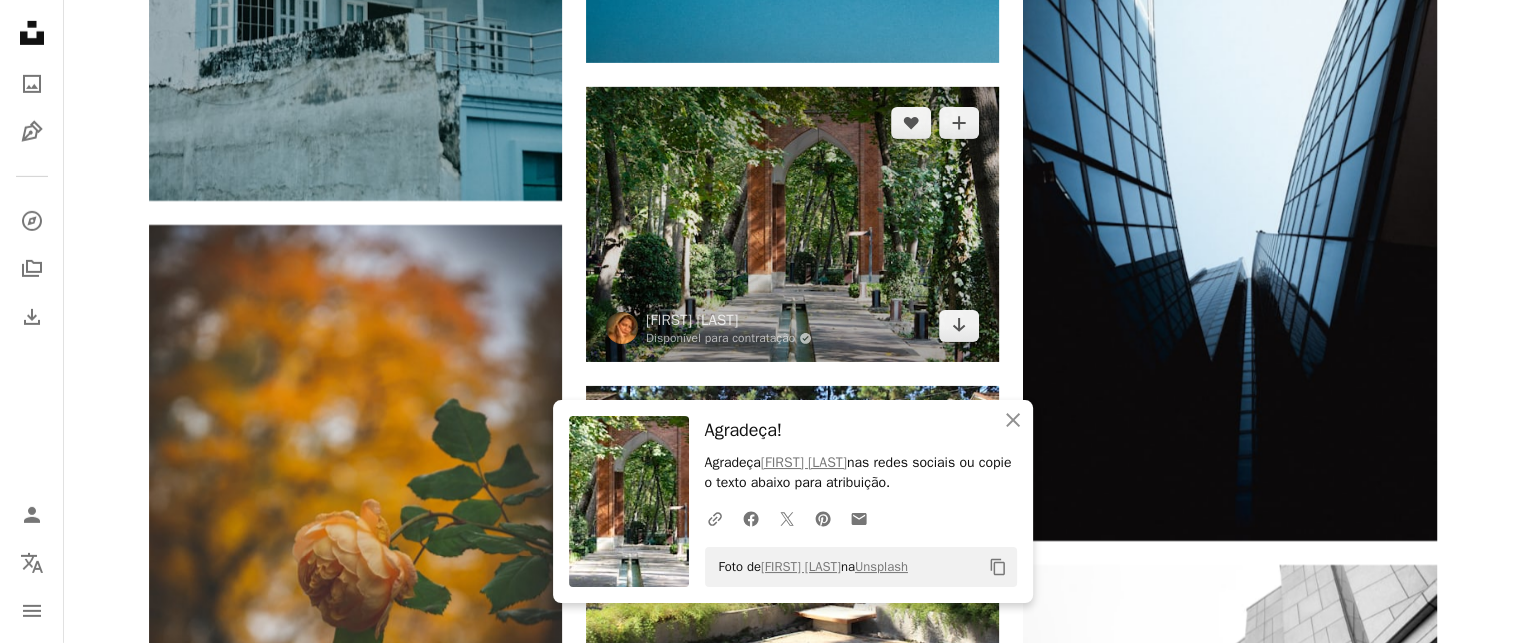 scroll, scrollTop: 196860, scrollLeft: 0, axis: vertical 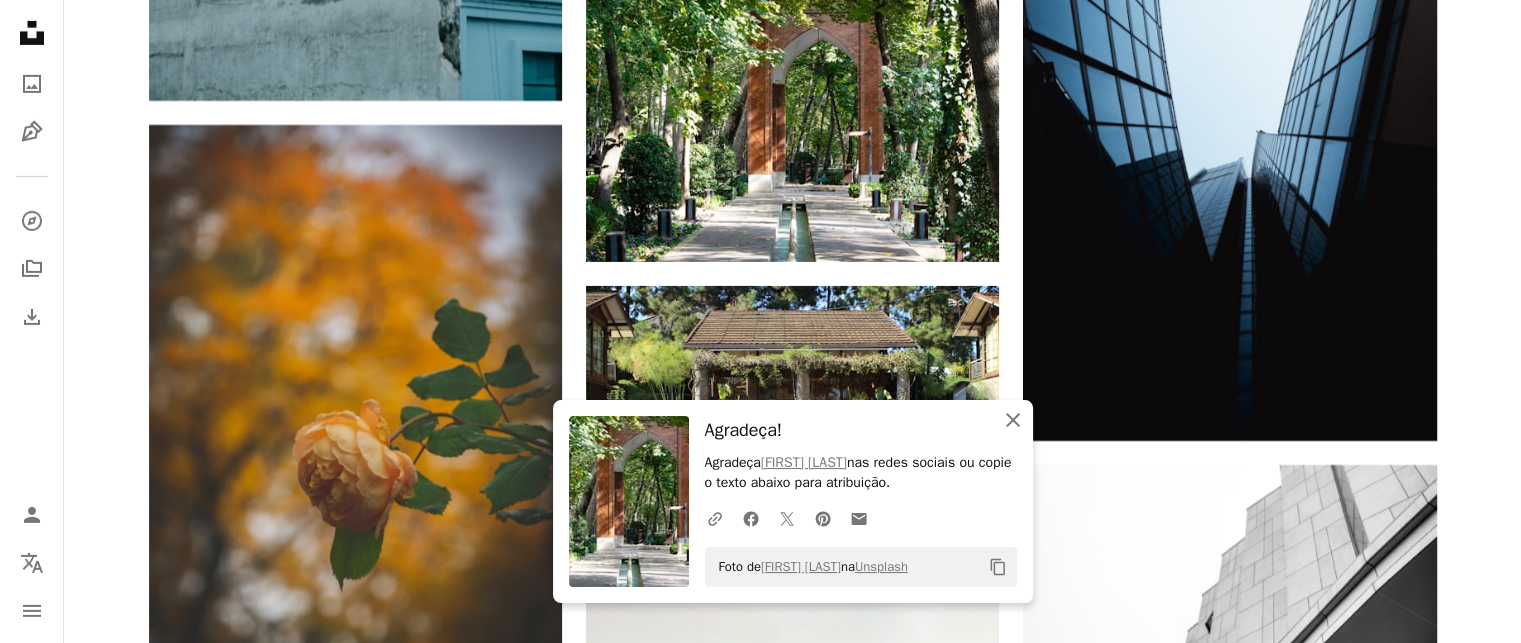 click 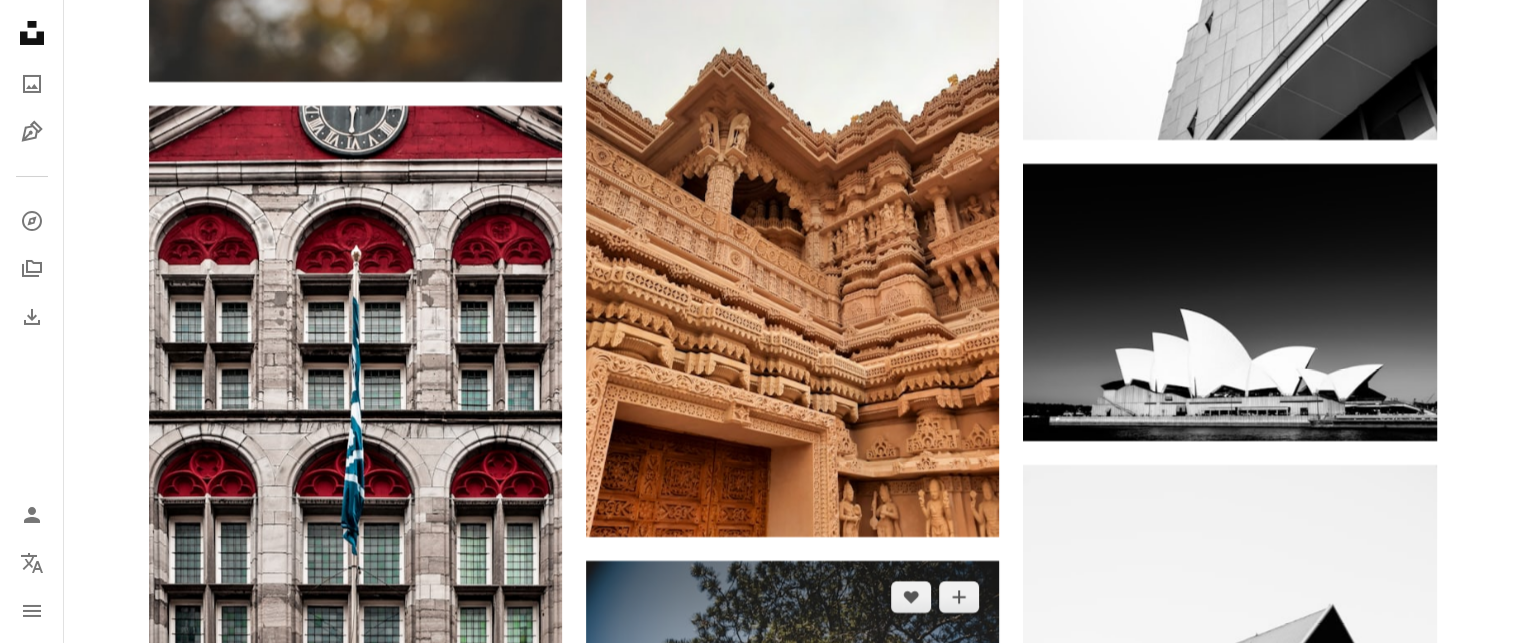 scroll, scrollTop: 197860, scrollLeft: 0, axis: vertical 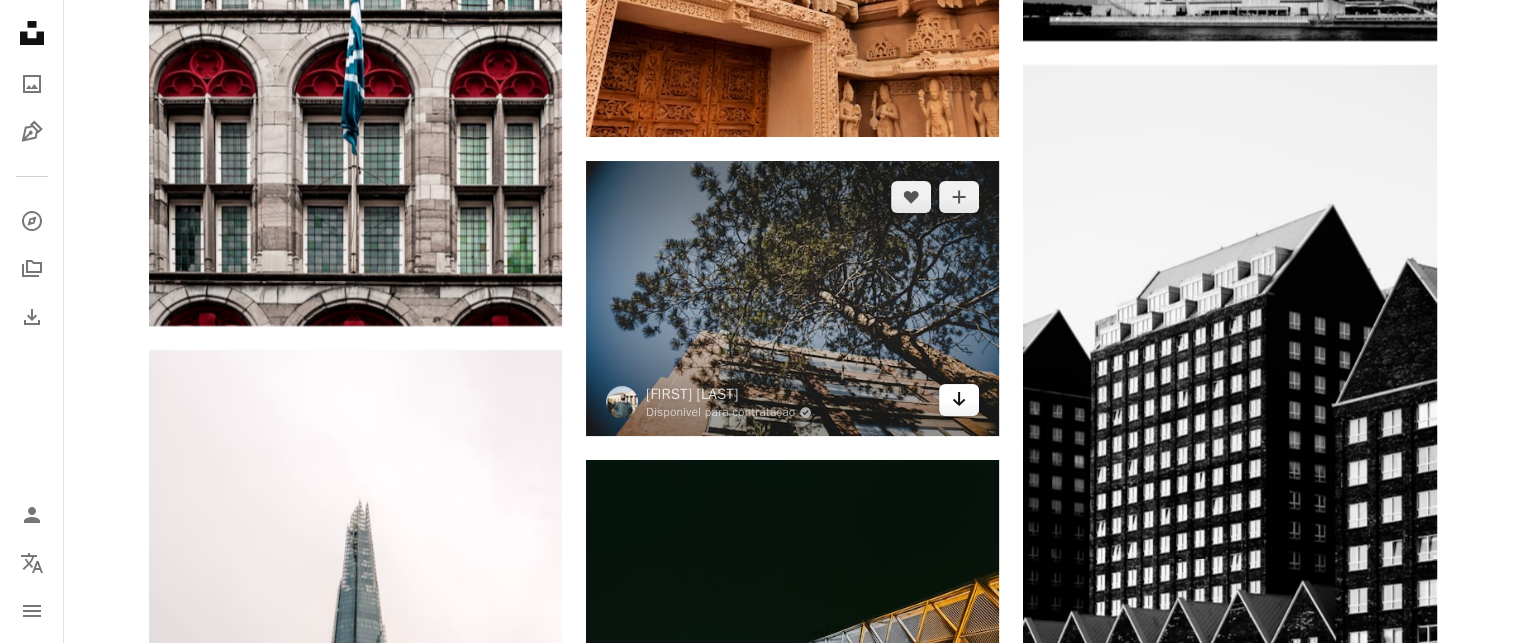 click on "Arrow pointing down" 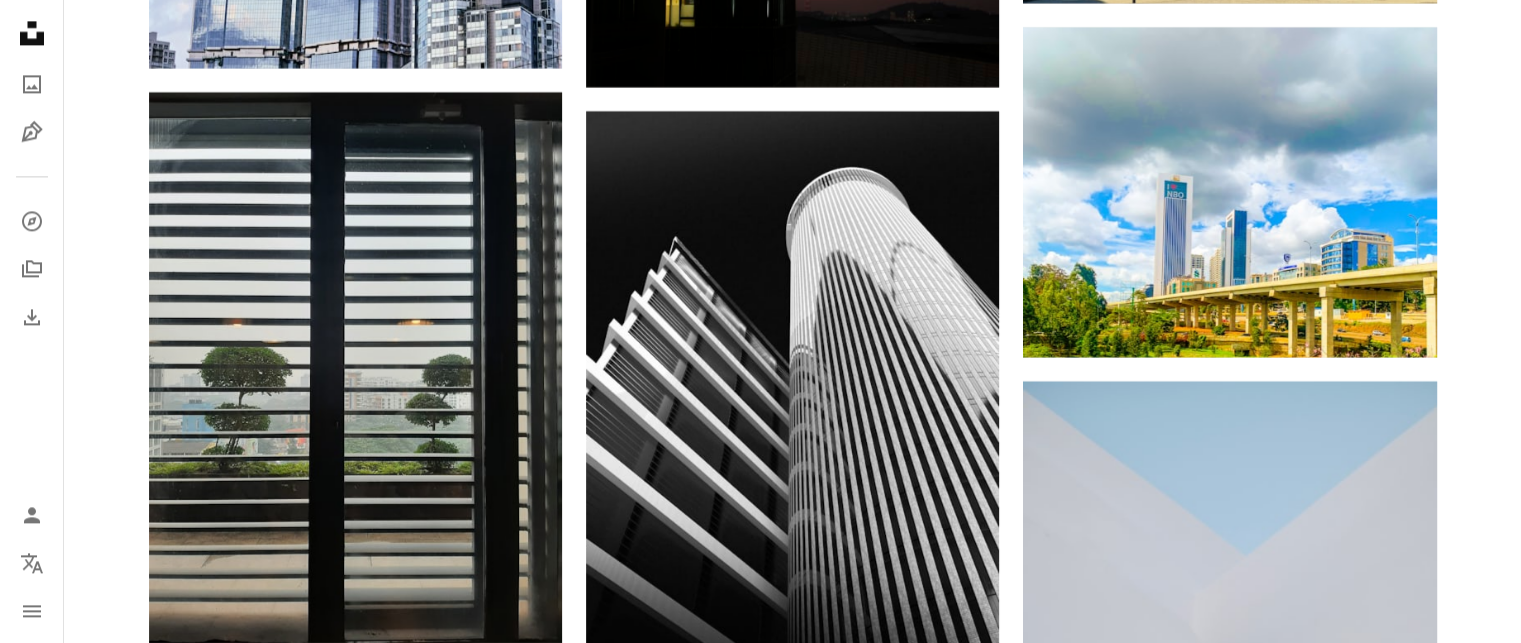 scroll, scrollTop: 200660, scrollLeft: 0, axis: vertical 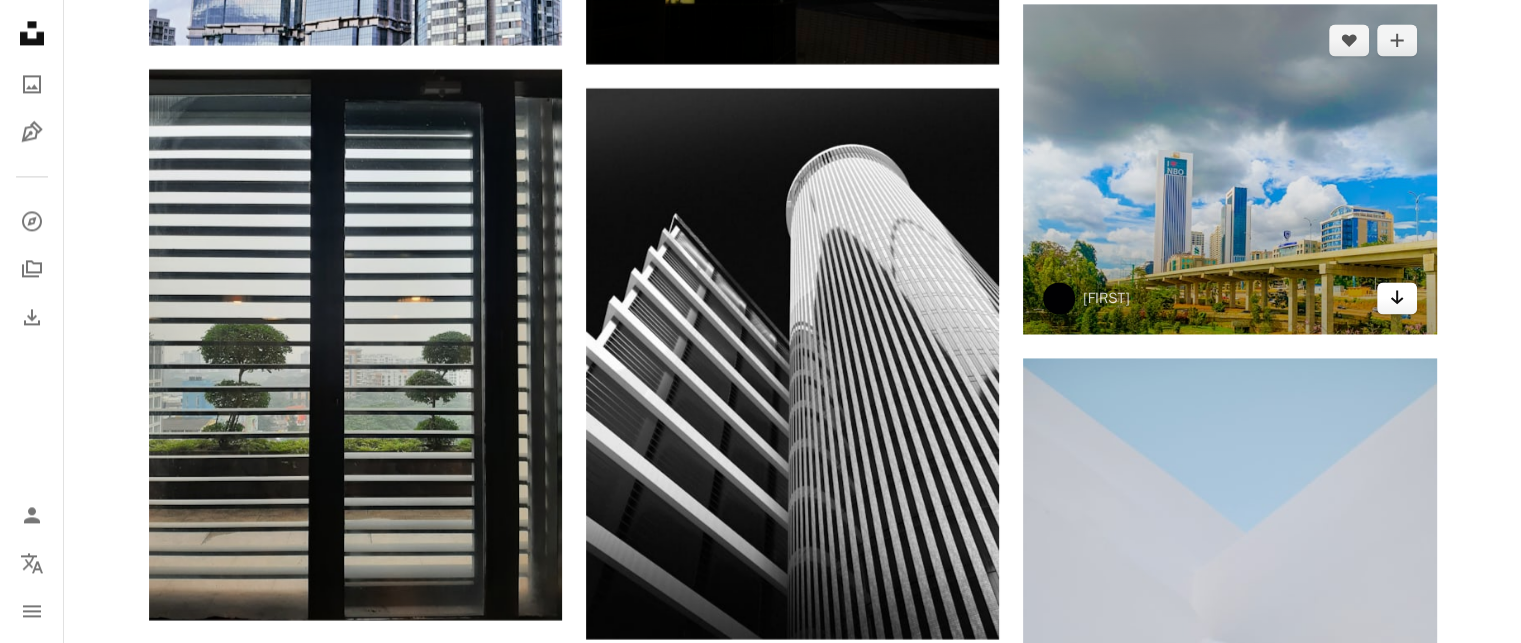click on "Arrow pointing down" at bounding box center (1397, 298) 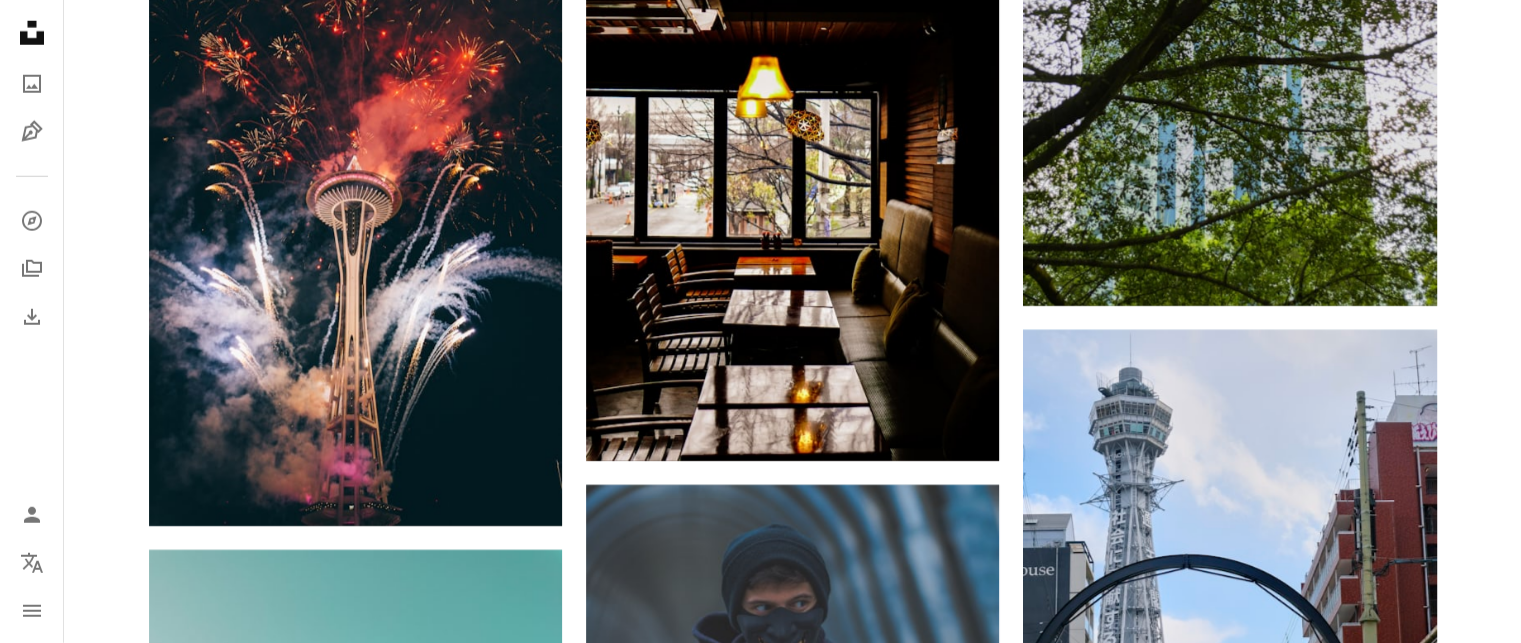 scroll, scrollTop: 218961, scrollLeft: 0, axis: vertical 